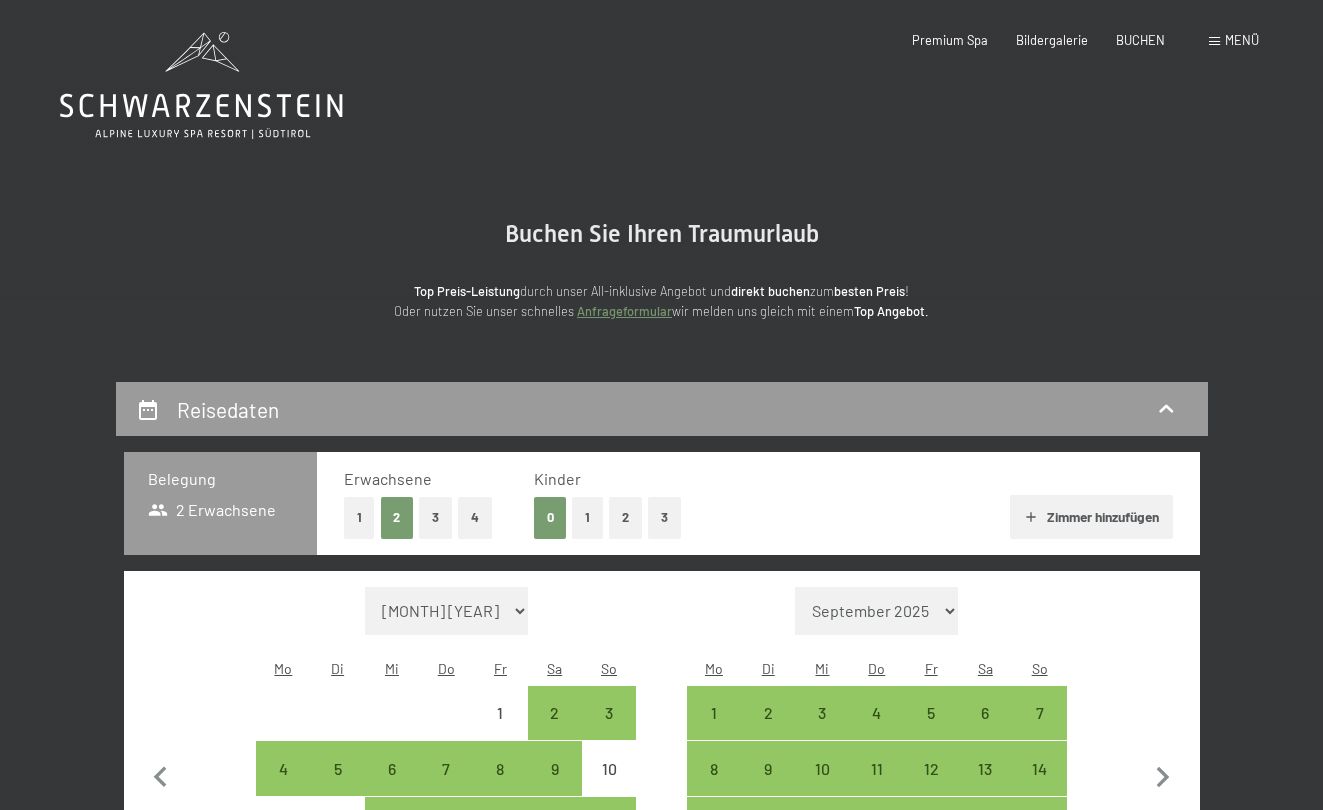 scroll, scrollTop: 0, scrollLeft: 0, axis: both 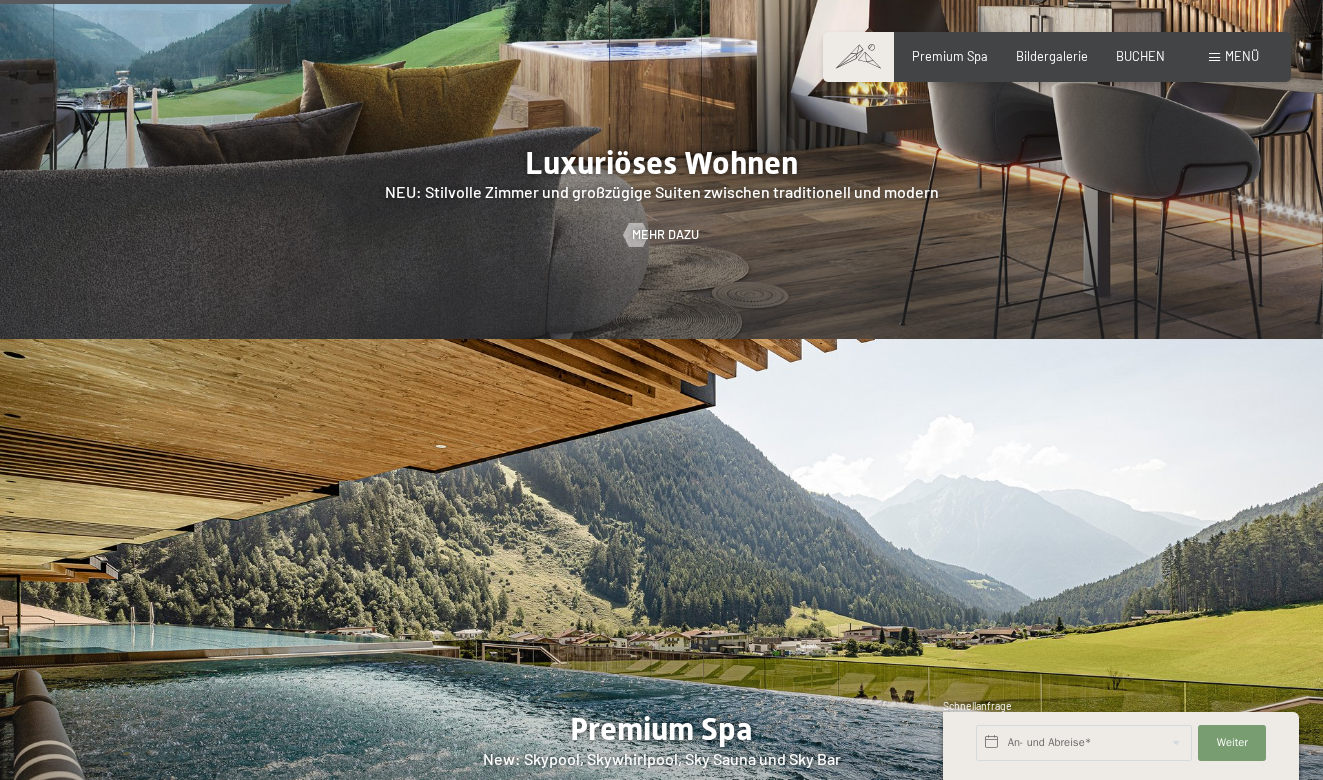 click on "Buchen           Anfragen                                     Premium Spa           Bildergalerie           BUCHEN           Menü                                                                    DE         IT         EN                Gutschein             Bildergalerie               Anfragen           Buchen                    DE         IT         EN                       Das Schwarzenstein           Neuheiten im Schwarzenstein         Ihre Gastgeber         Premium Spa         Gourmet         Aktiv         Wochenprogramm         Bilder             Family         GoGreen         Belvita         Bildergalerie                     Wohnen & Preise           Inklusivleistungen         Zimmer & Preise         Liste             Angebote         Liste             Familienpreise         Spa Anwendungen         Treuebonus         Anfrage         Buchung         AGBs - Info         Gutschein         Geschenksidee         App. Luxegg                     Umgebung" at bounding box center (1057, 57) 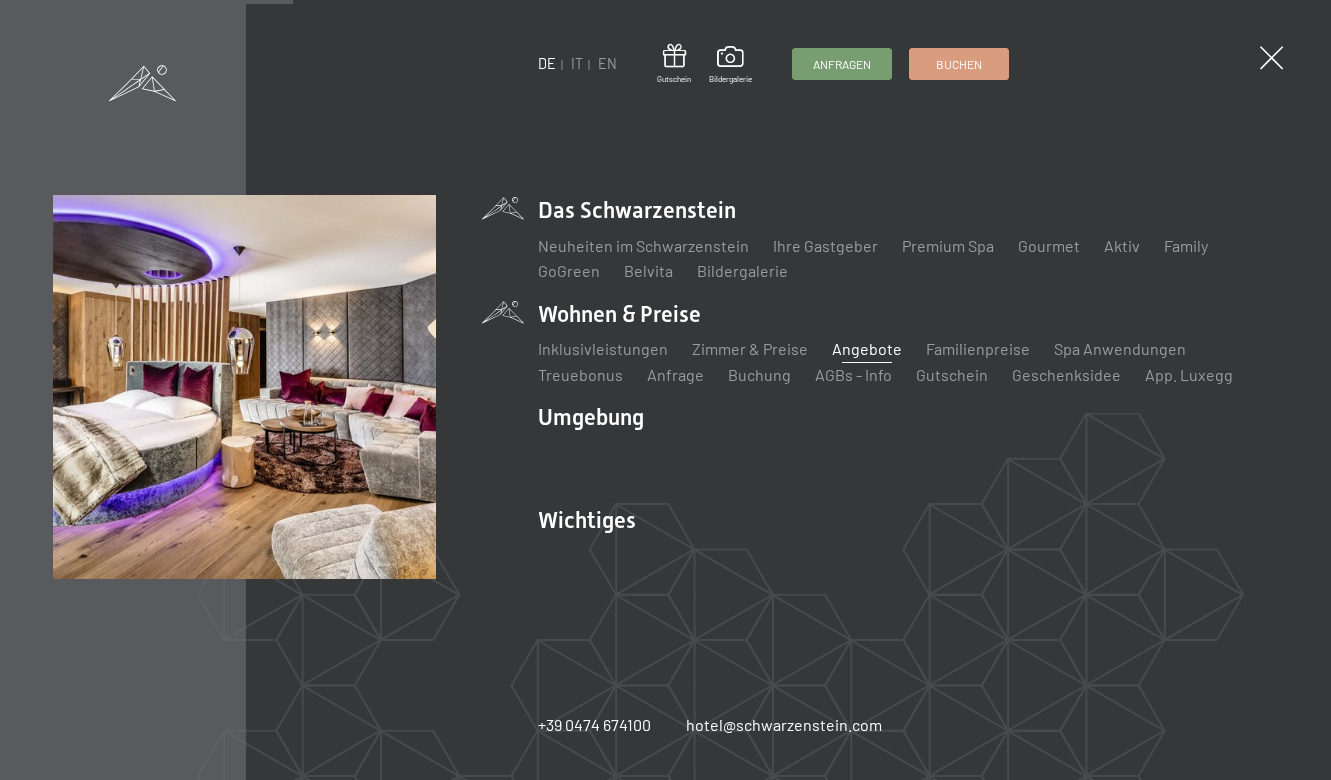 click on "Angebote" at bounding box center [867, 348] 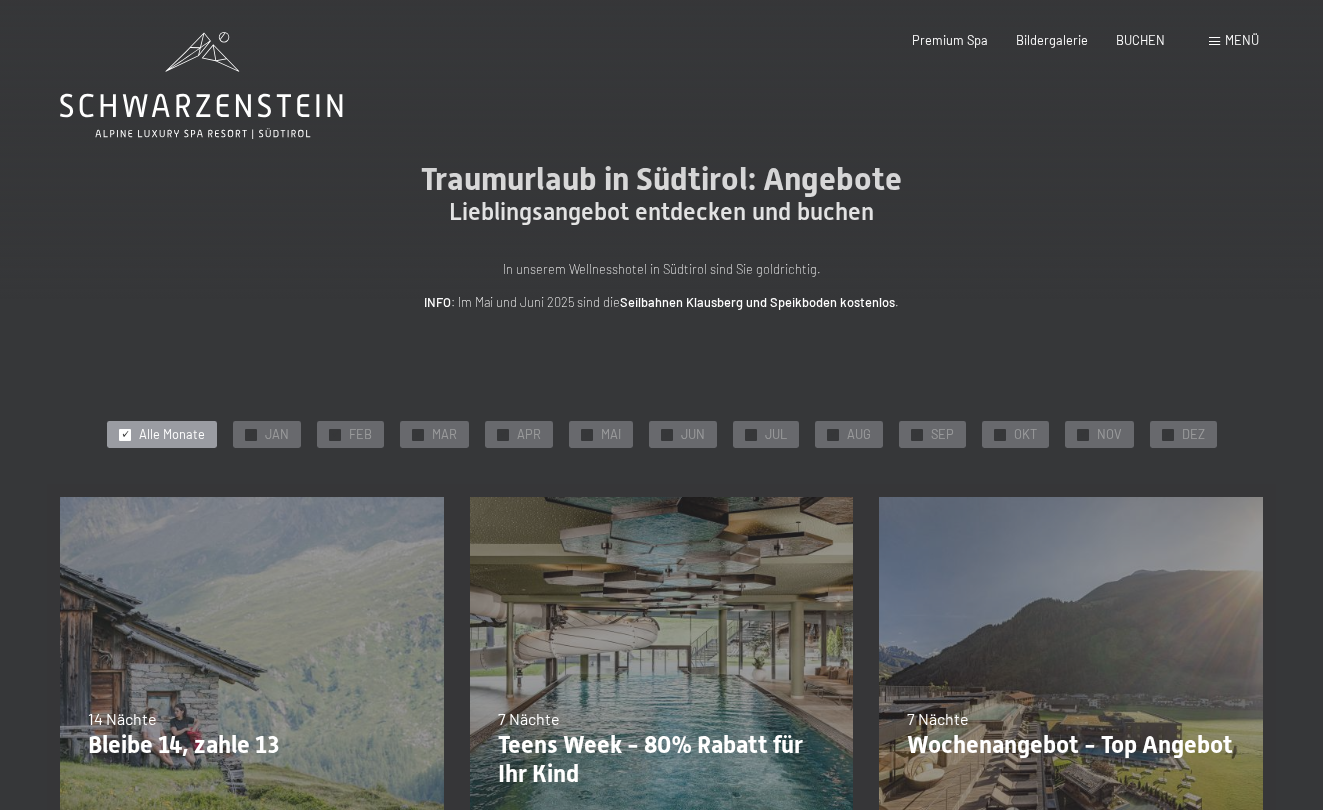 scroll, scrollTop: 0, scrollLeft: 0, axis: both 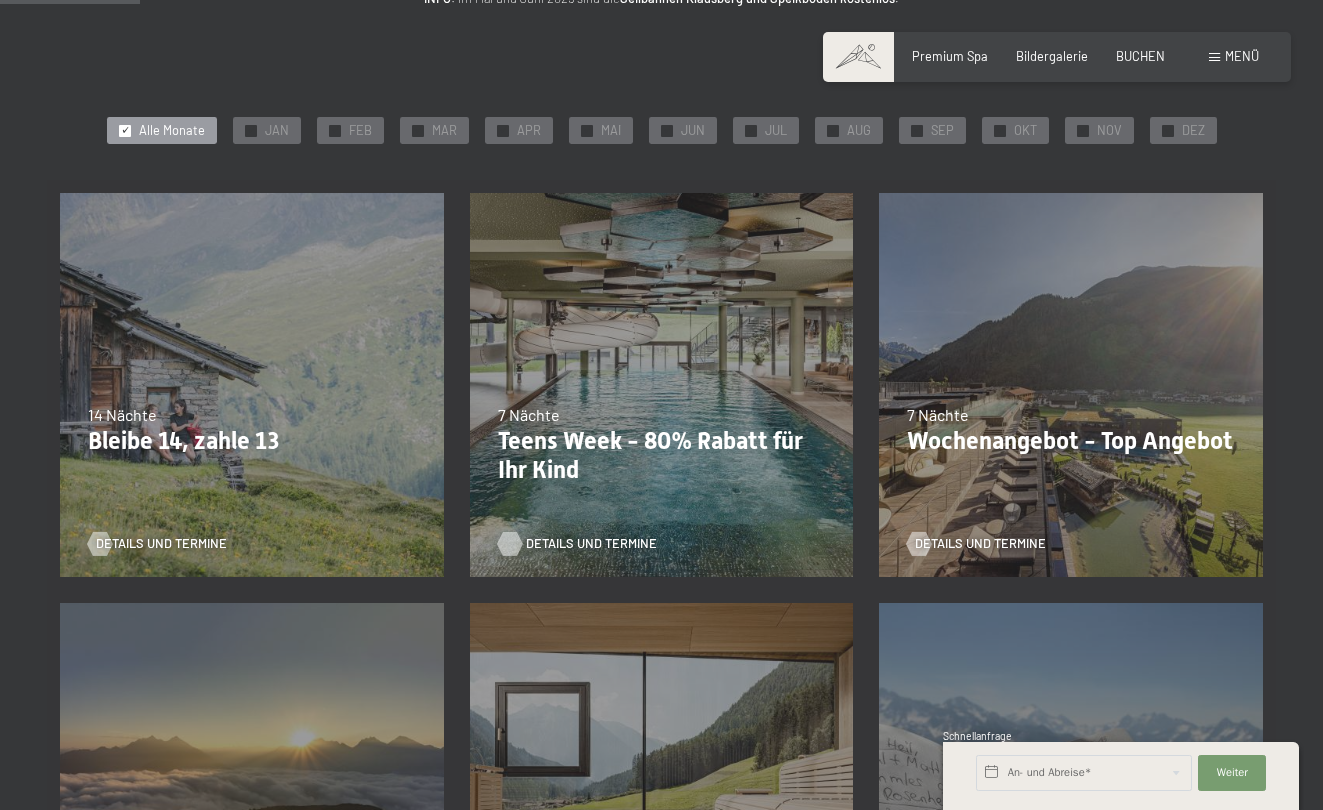 click on "Details und Termine" at bounding box center [591, 544] 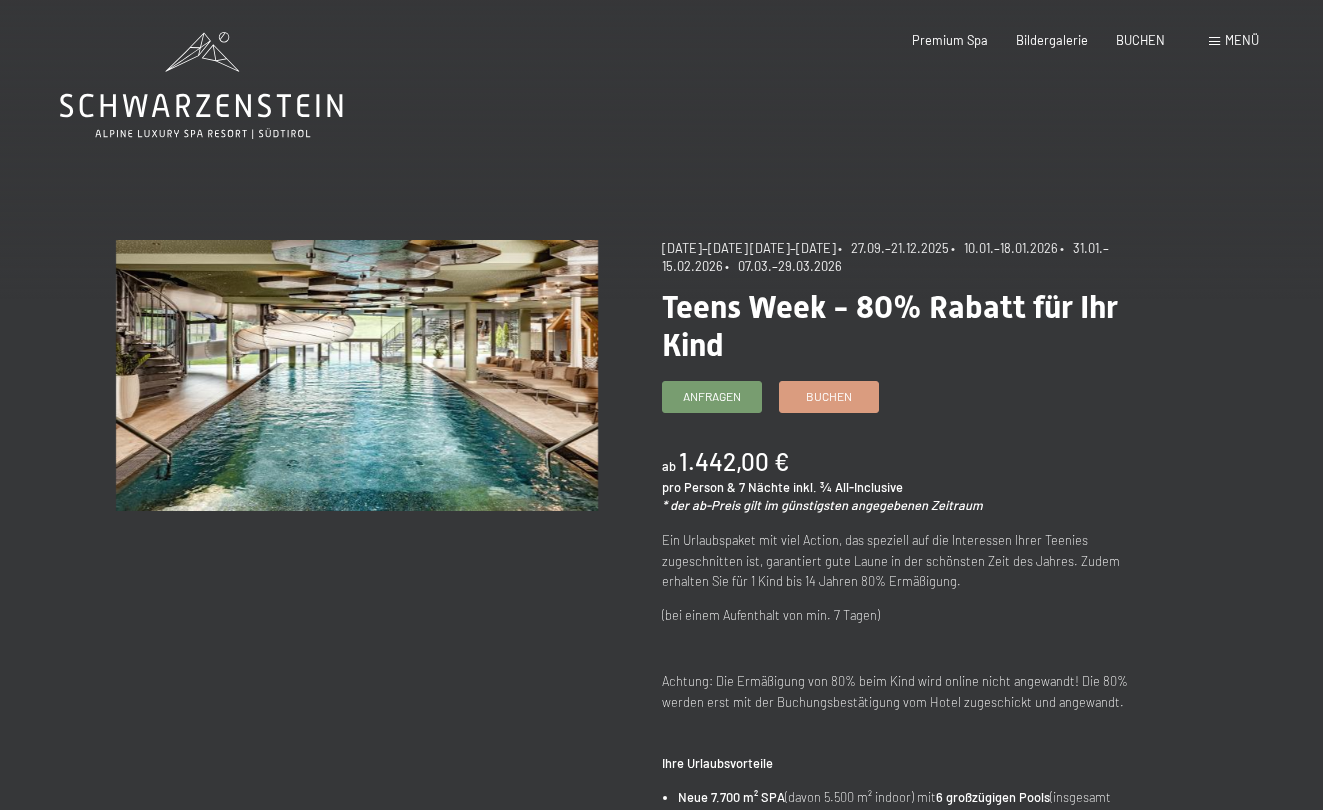 scroll, scrollTop: 0, scrollLeft: 0, axis: both 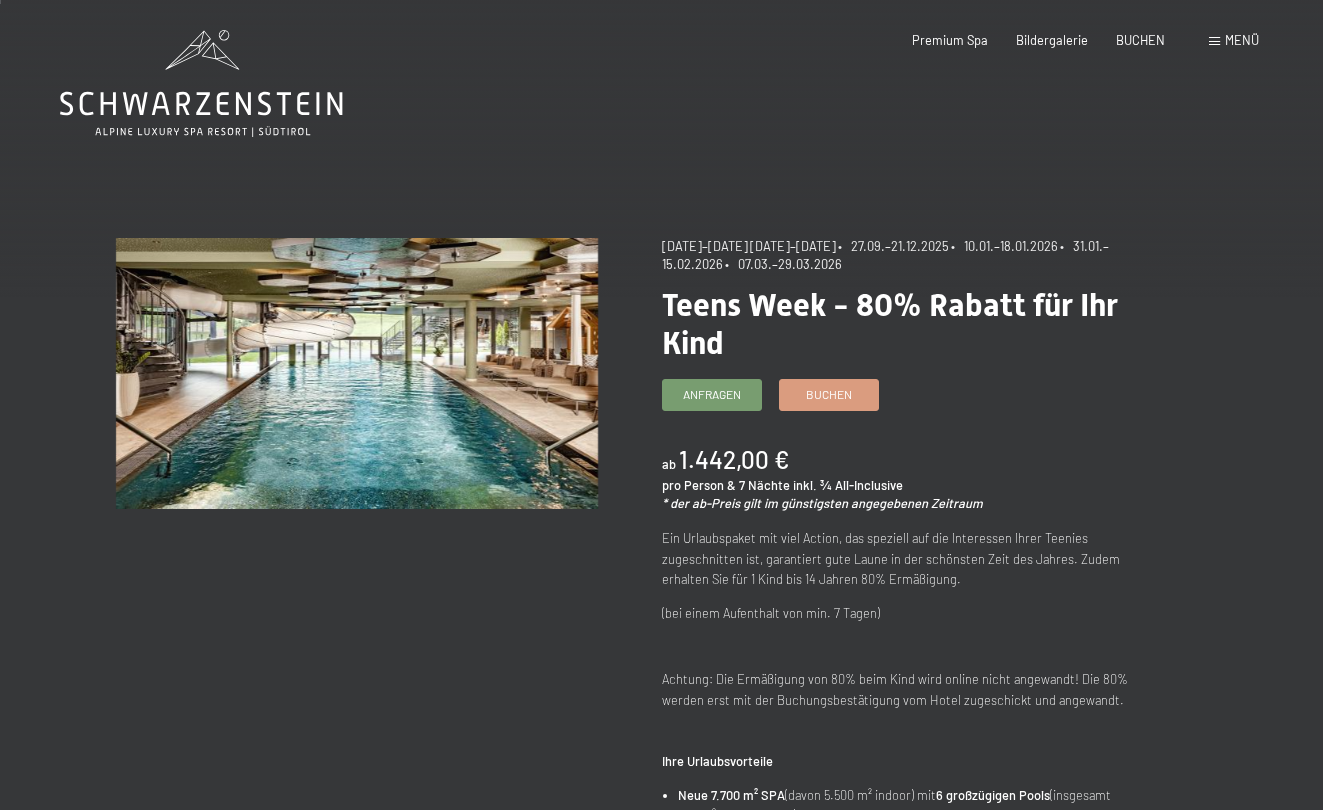 drag, startPoint x: 790, startPoint y: 265, endPoint x: 911, endPoint y: 265, distance: 121 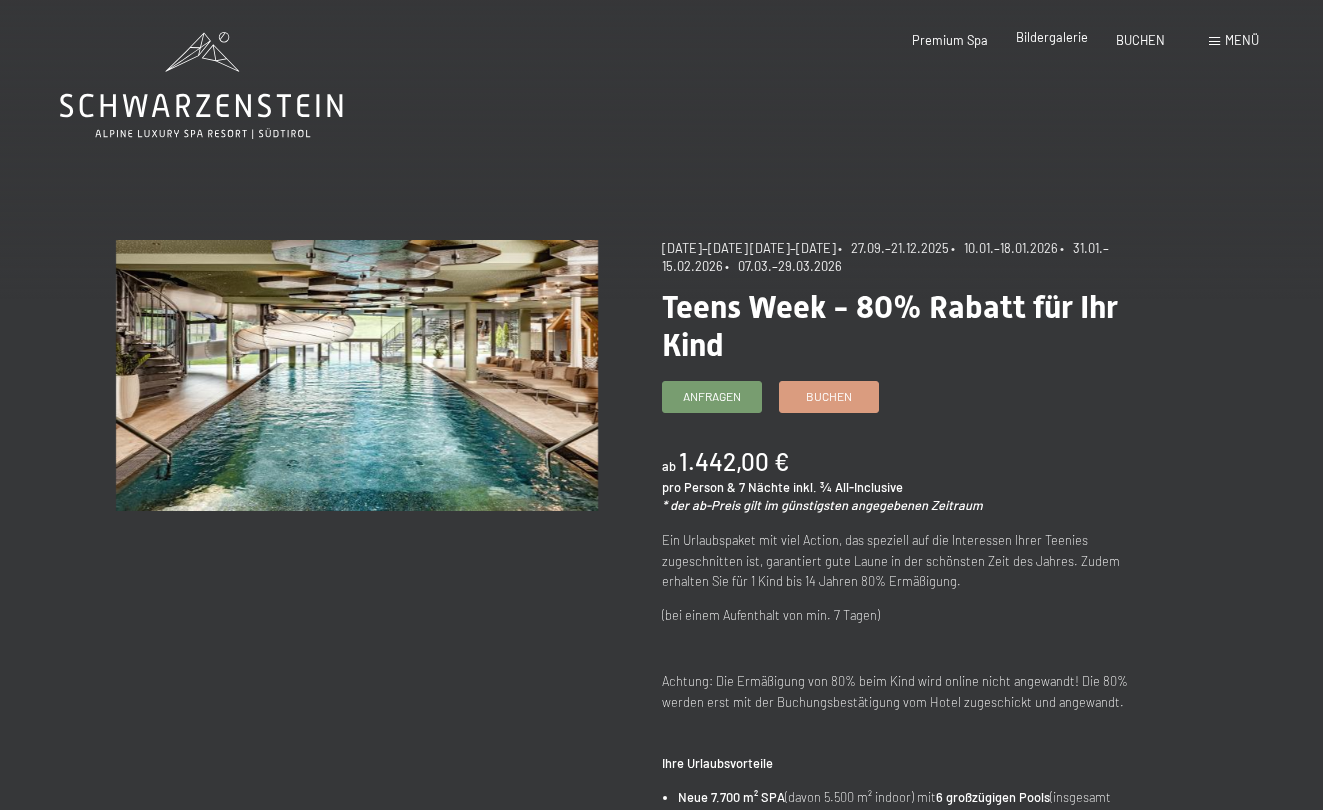 scroll, scrollTop: 0, scrollLeft: 0, axis: both 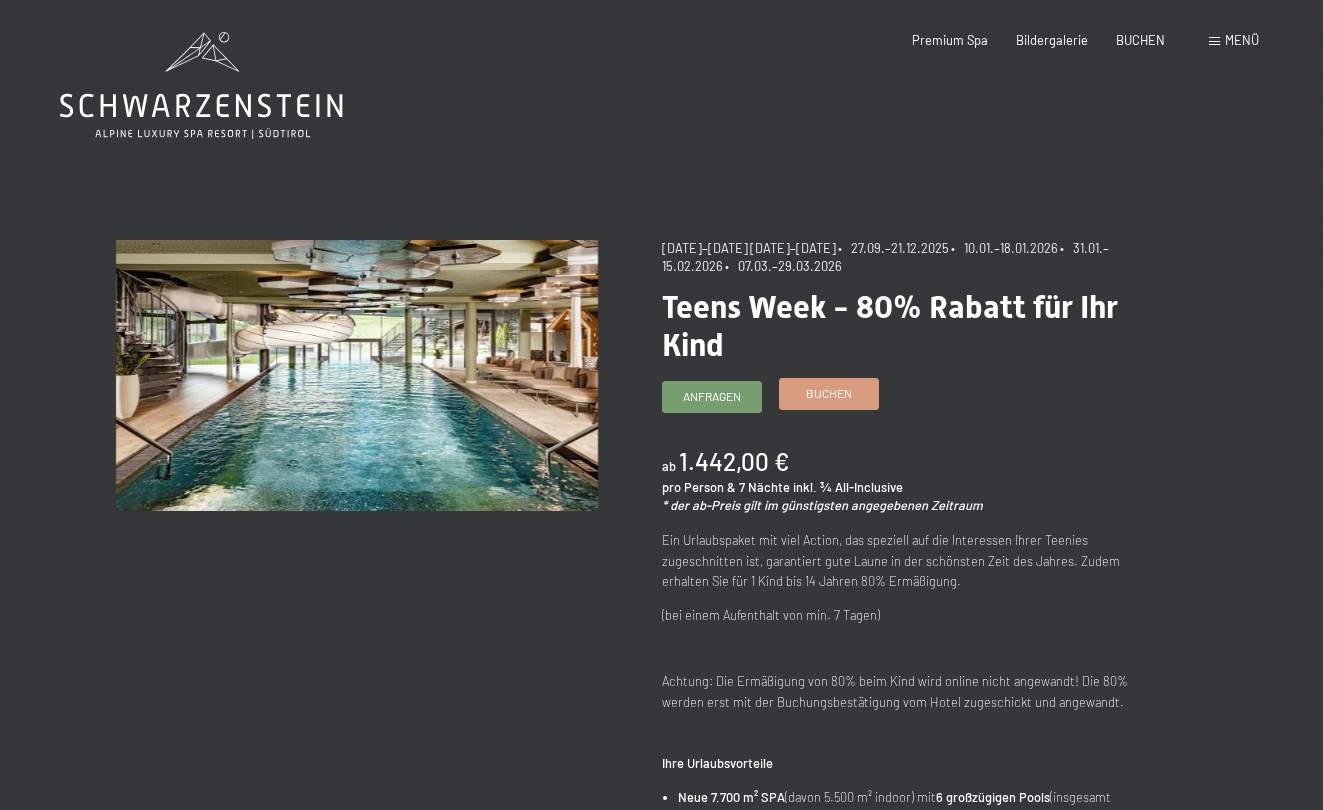 click on "Buchen" at bounding box center (829, 393) 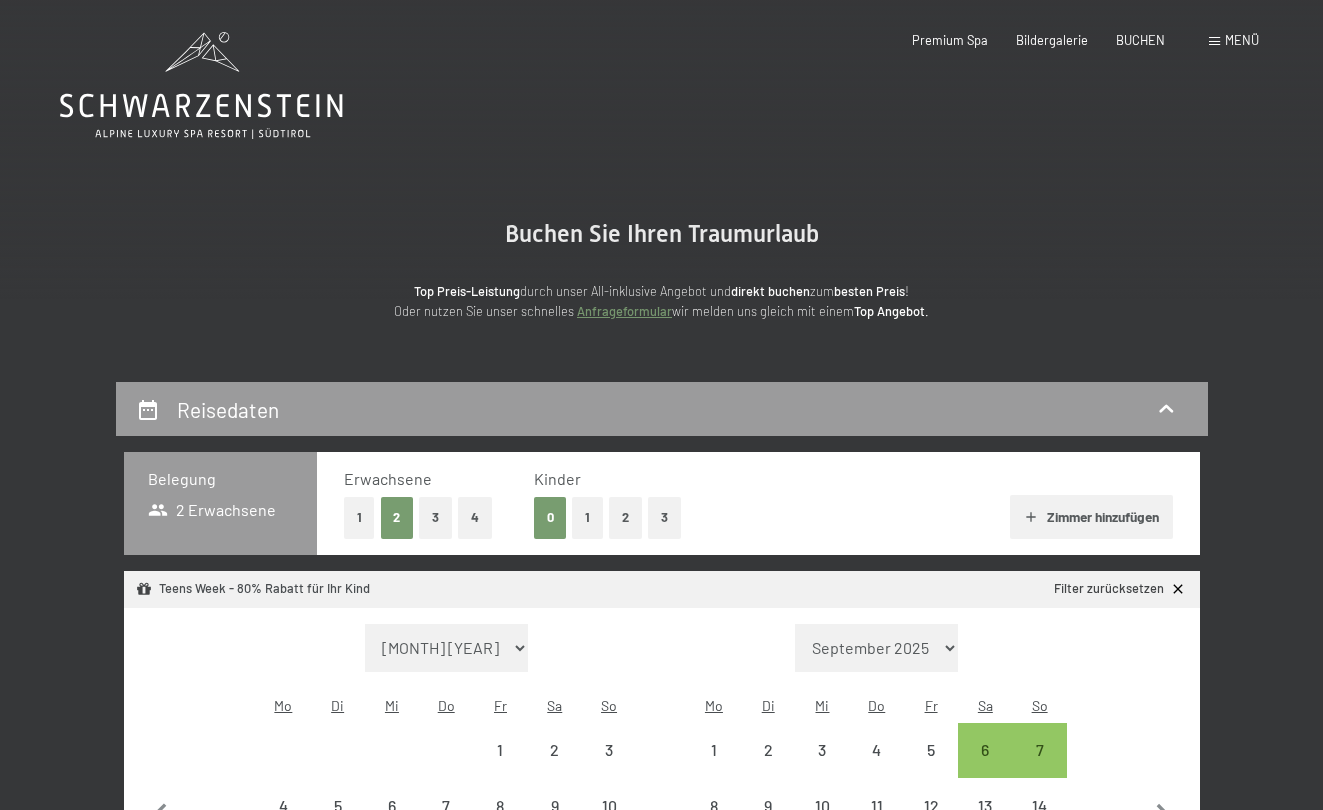 scroll, scrollTop: 0, scrollLeft: 0, axis: both 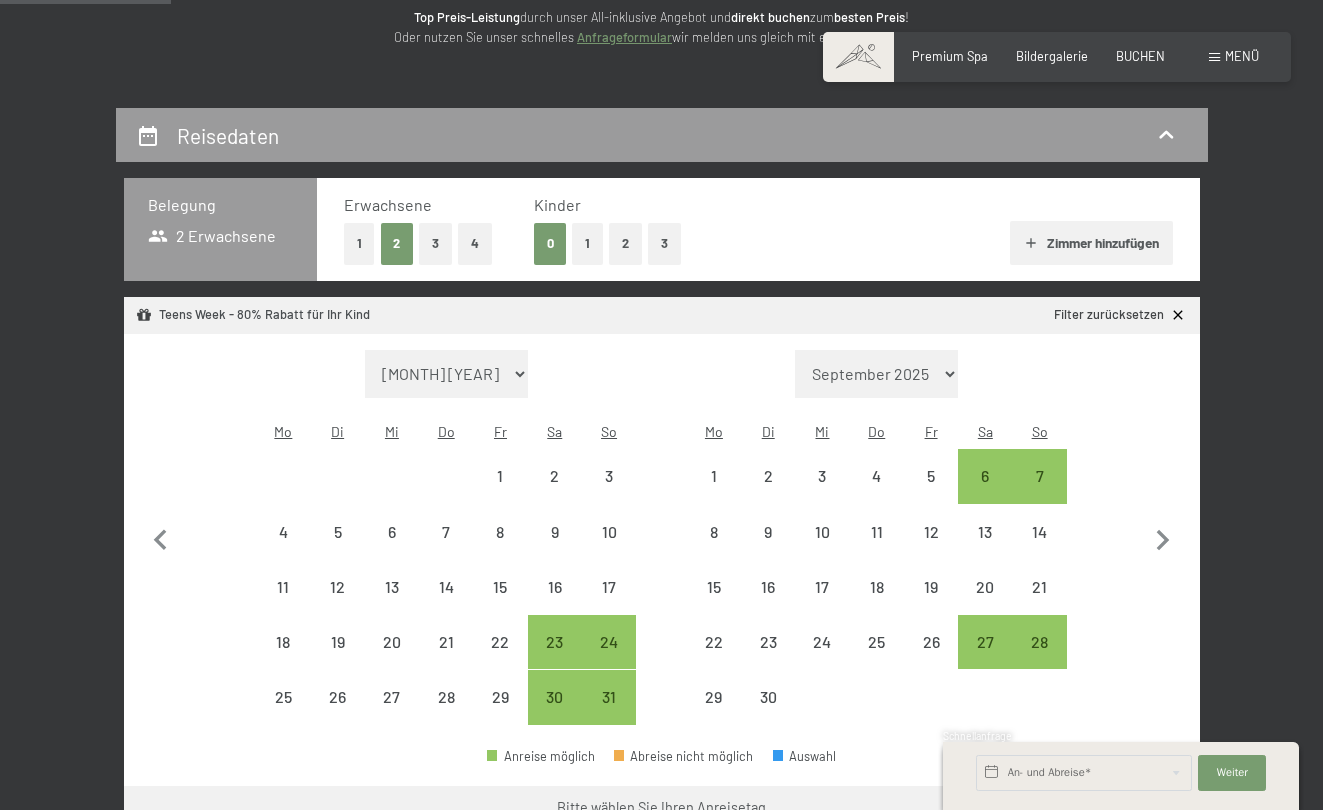 click on "3" at bounding box center [664, 243] 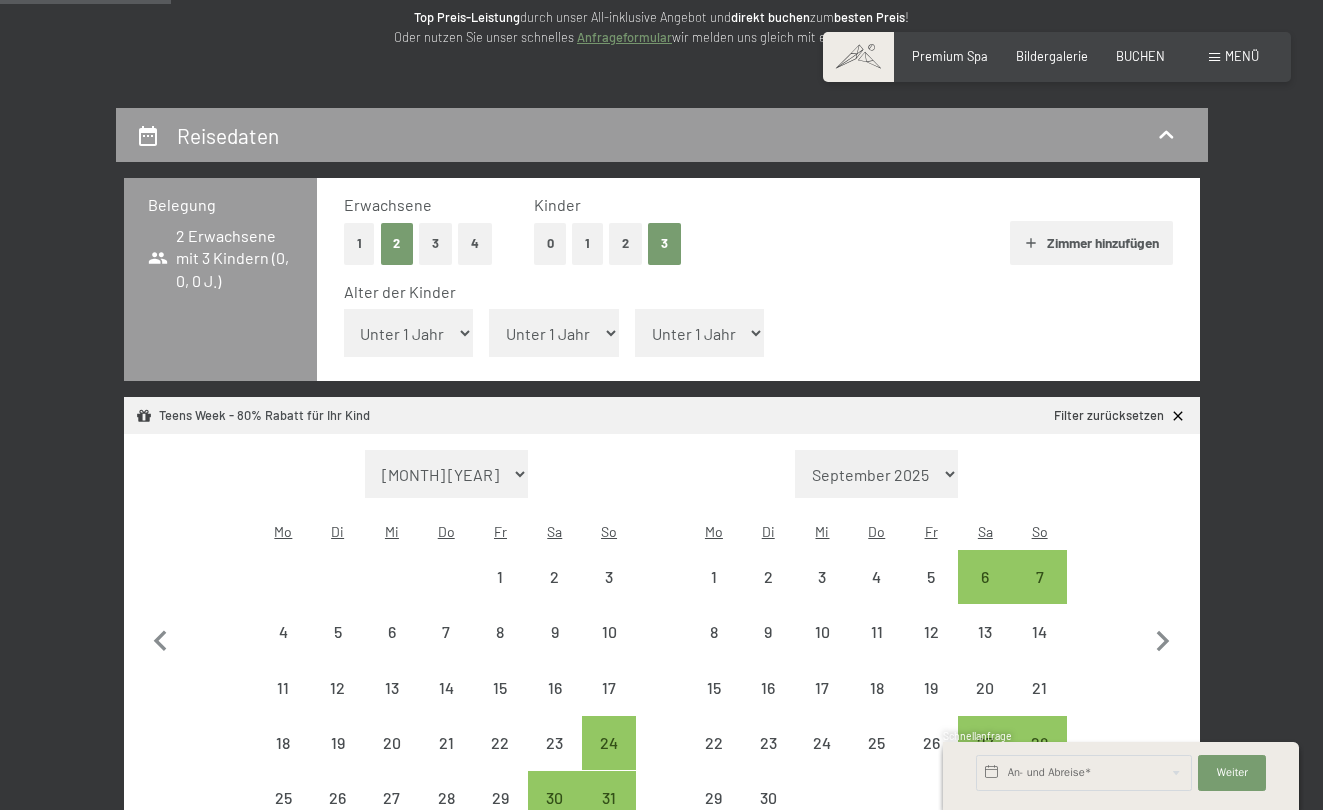 select on "13" 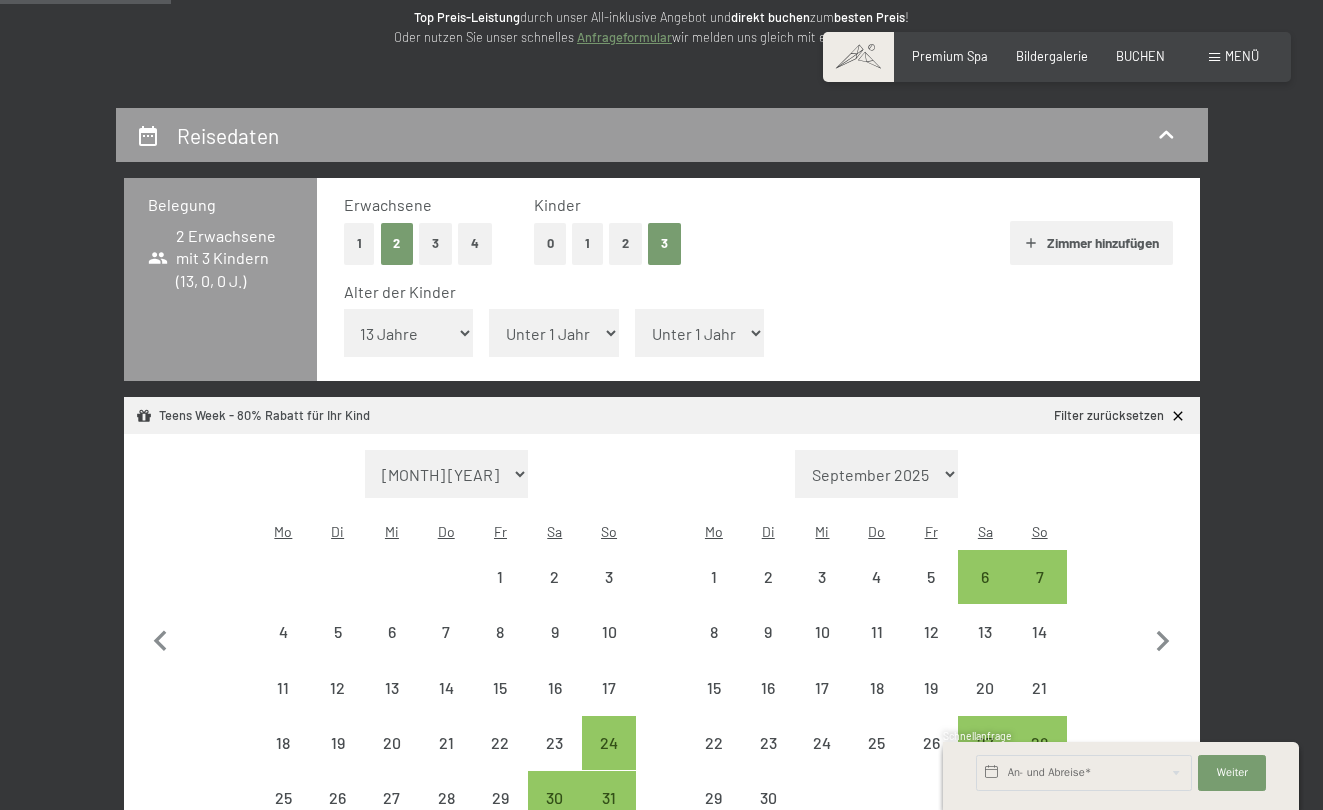 select on "11" 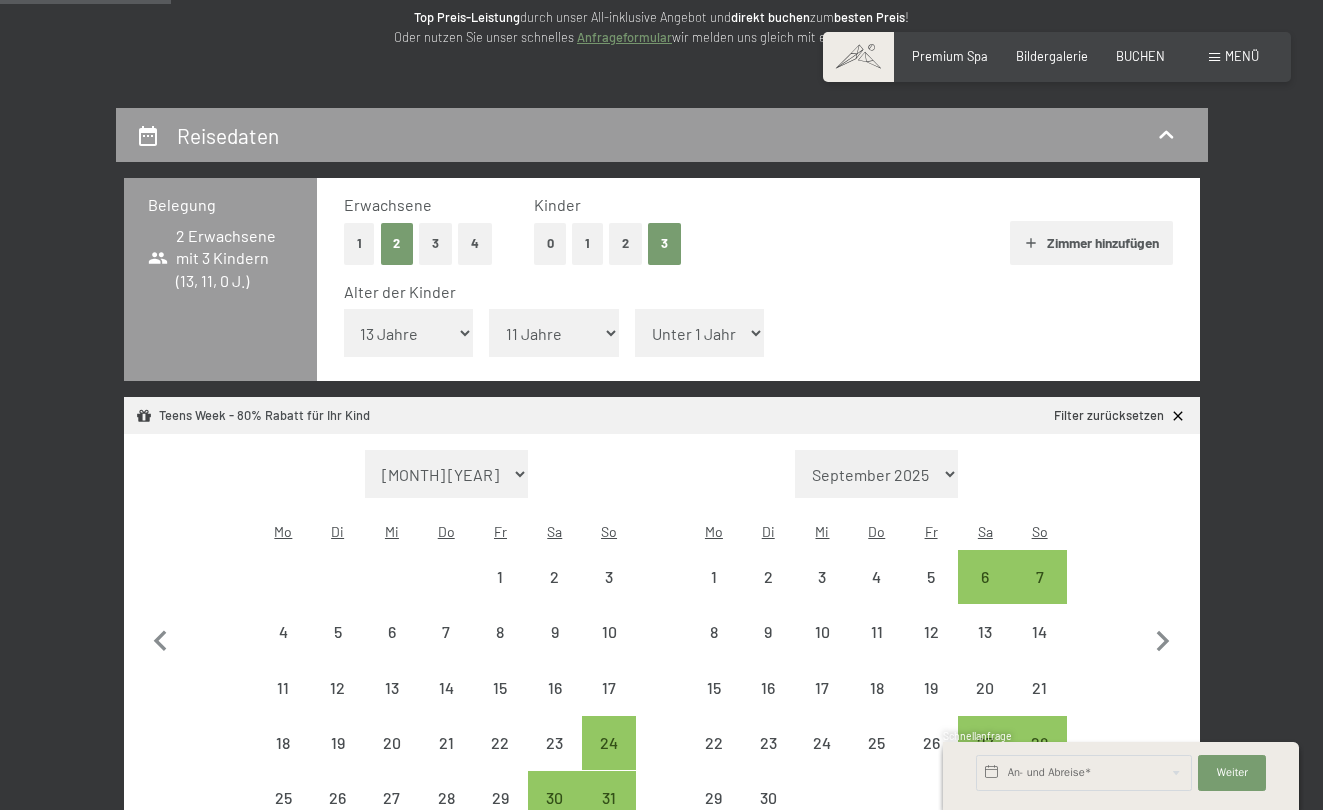 select on "9" 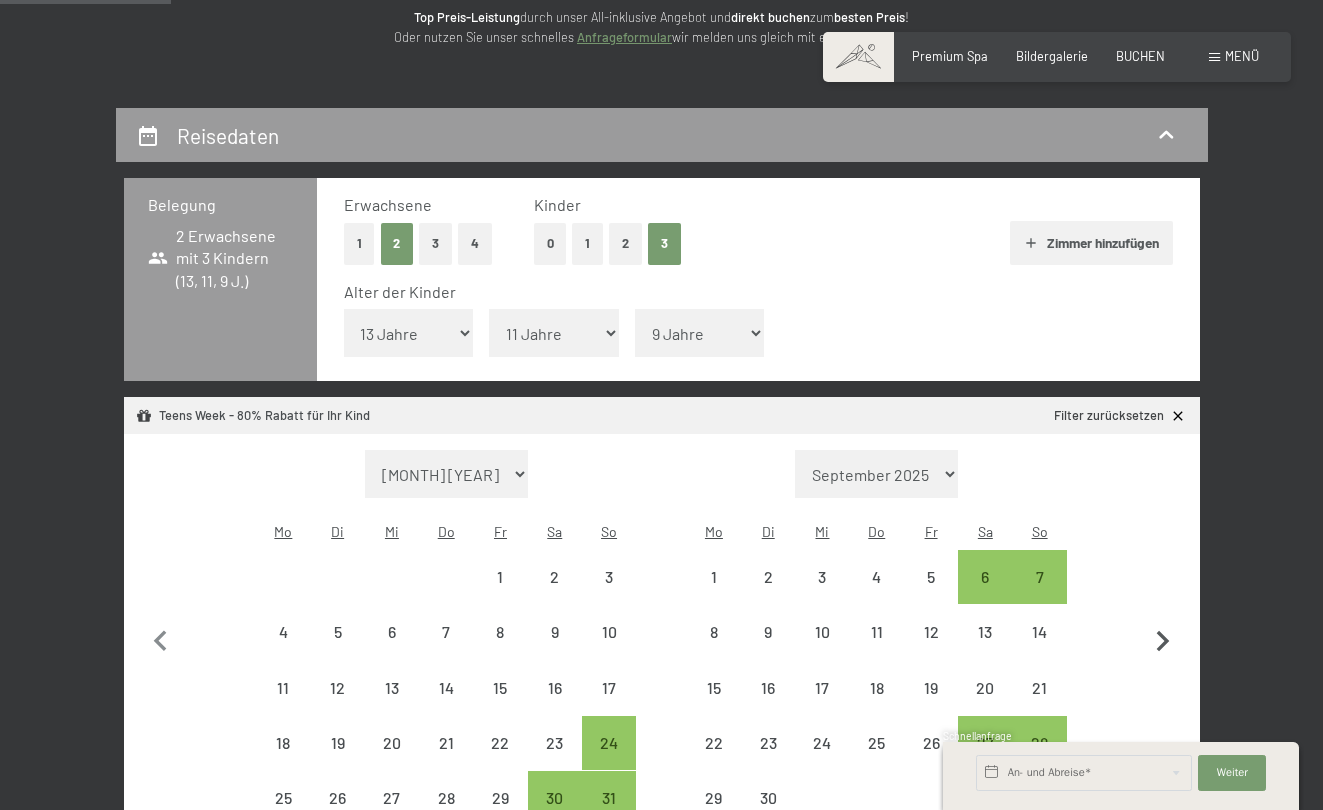 click 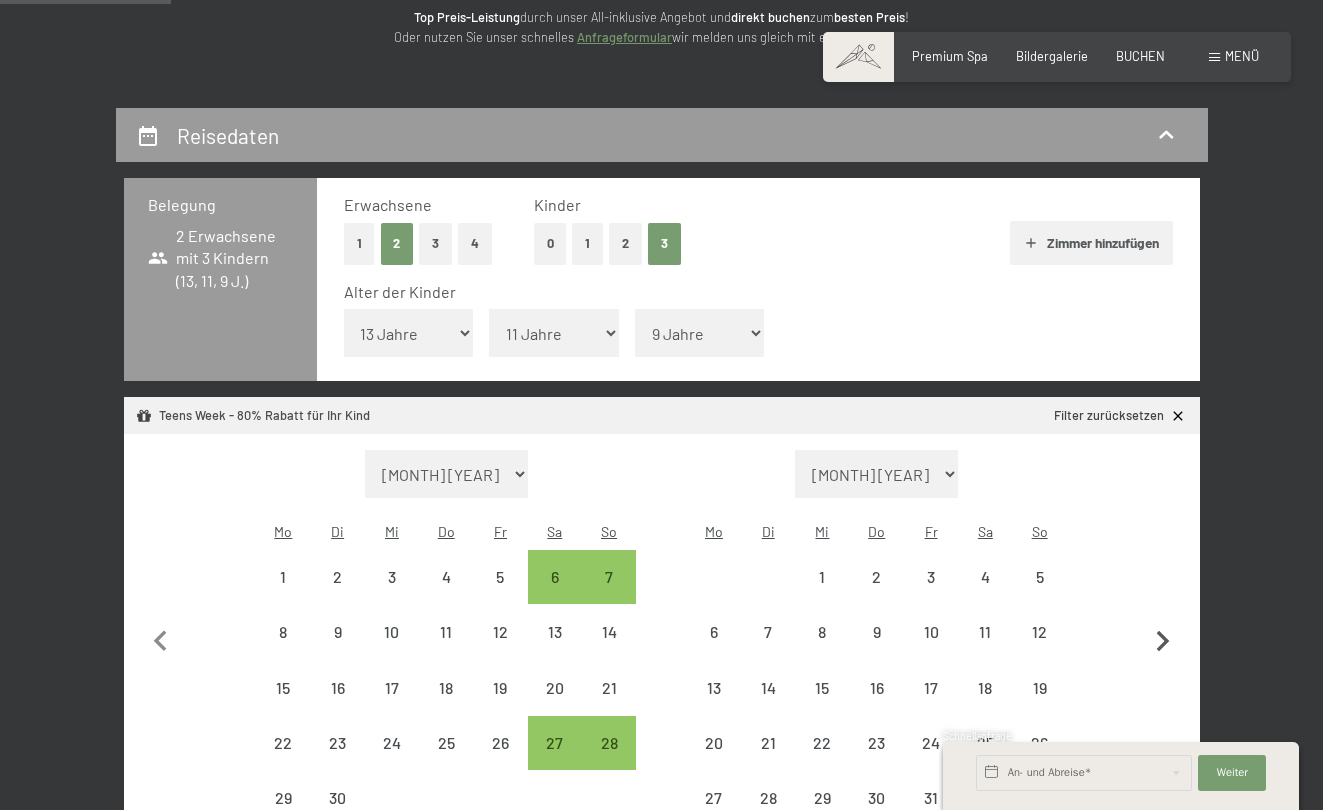 select on "[YEAR]-[MONTH]-[DAY]" 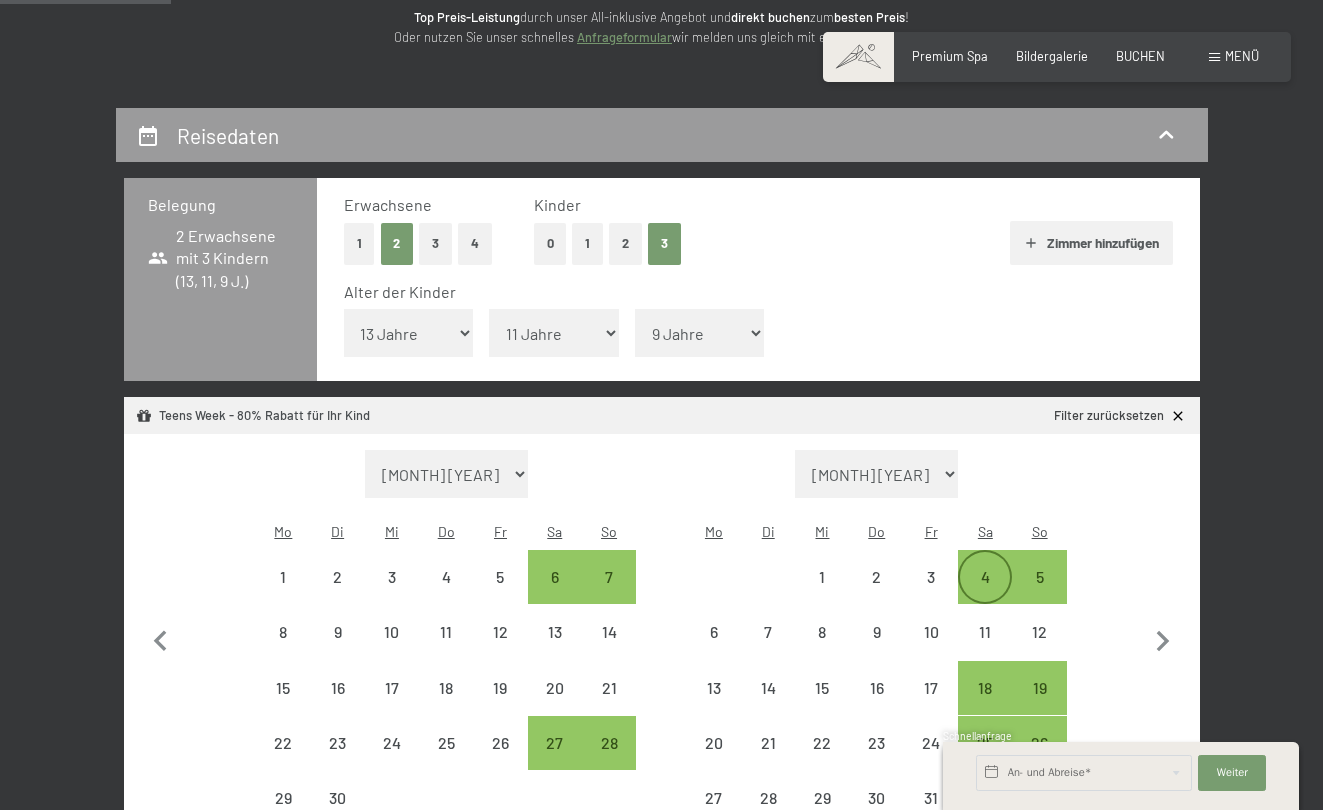 click on "4" at bounding box center [985, 594] 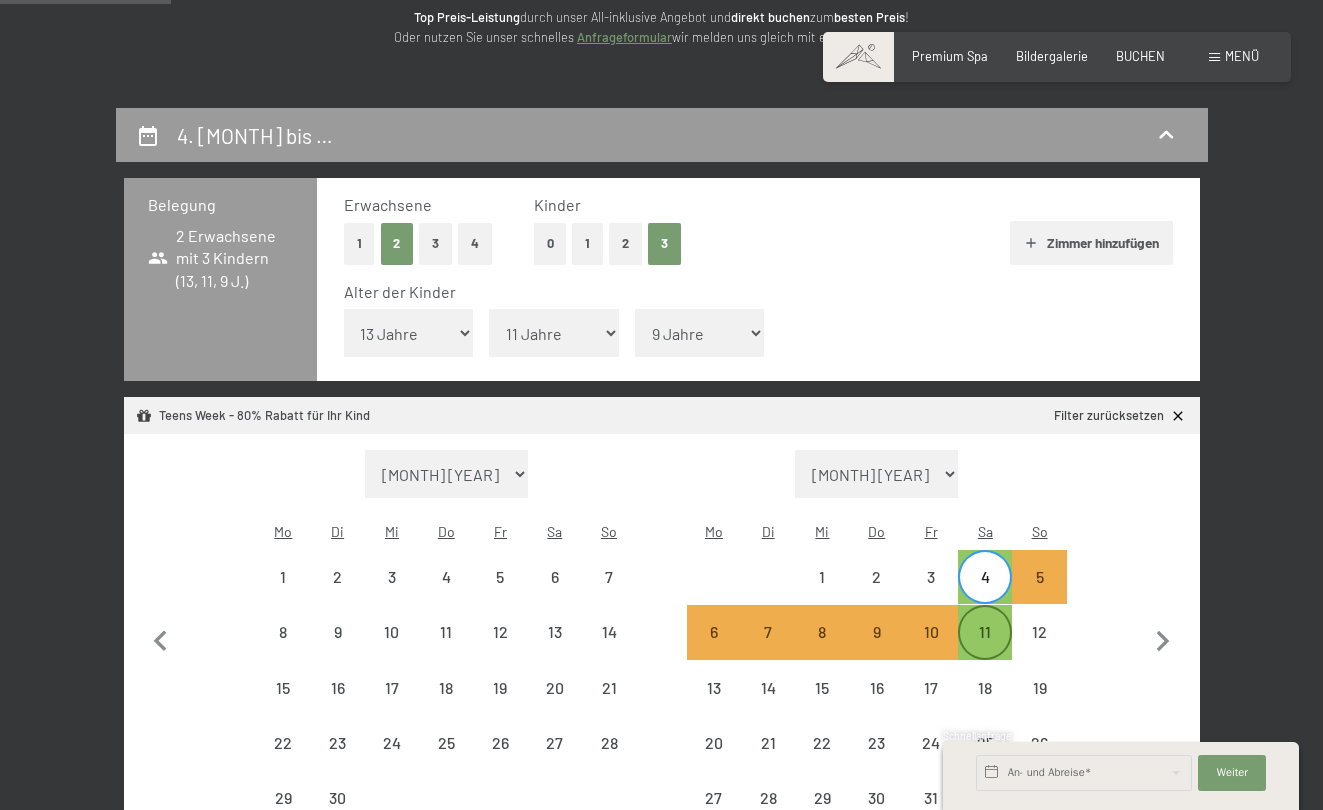click on "11" at bounding box center [985, 649] 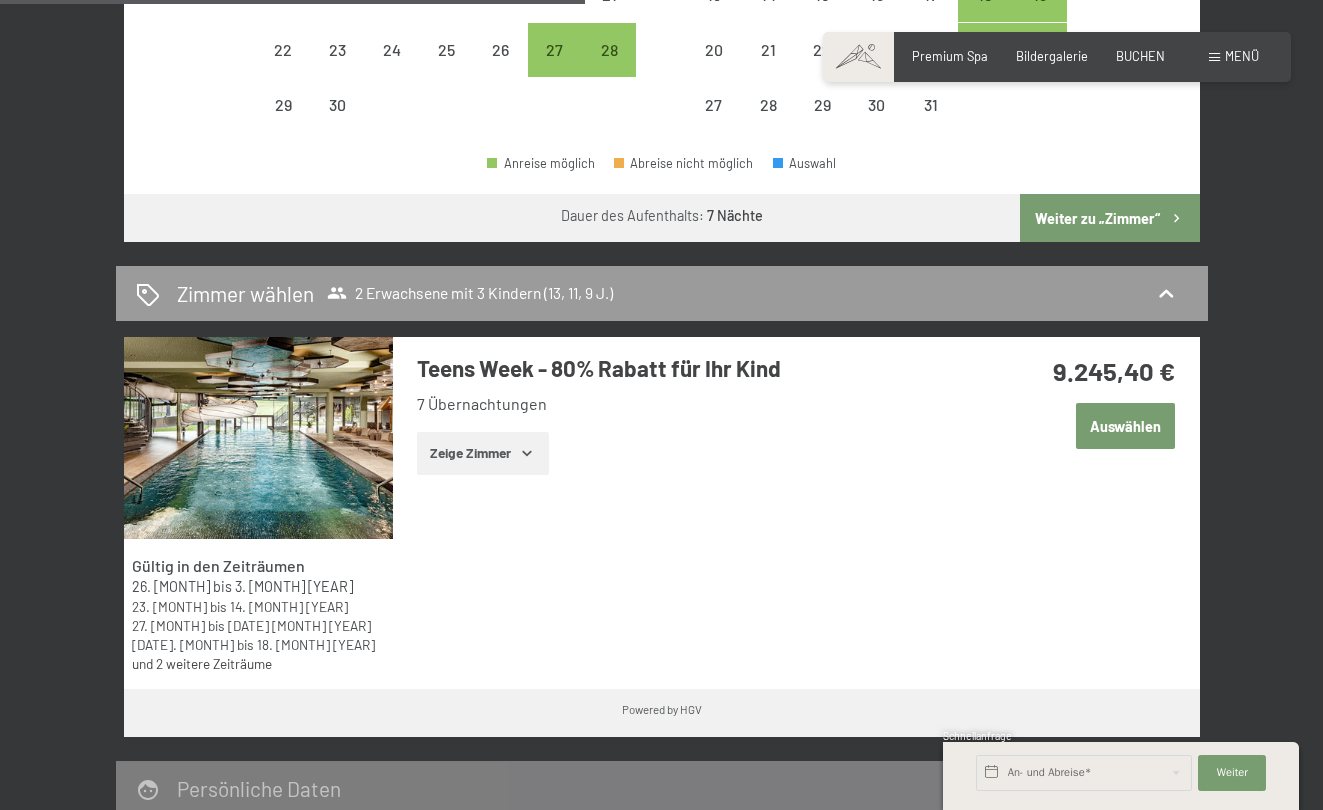 scroll, scrollTop: 970, scrollLeft: 0, axis: vertical 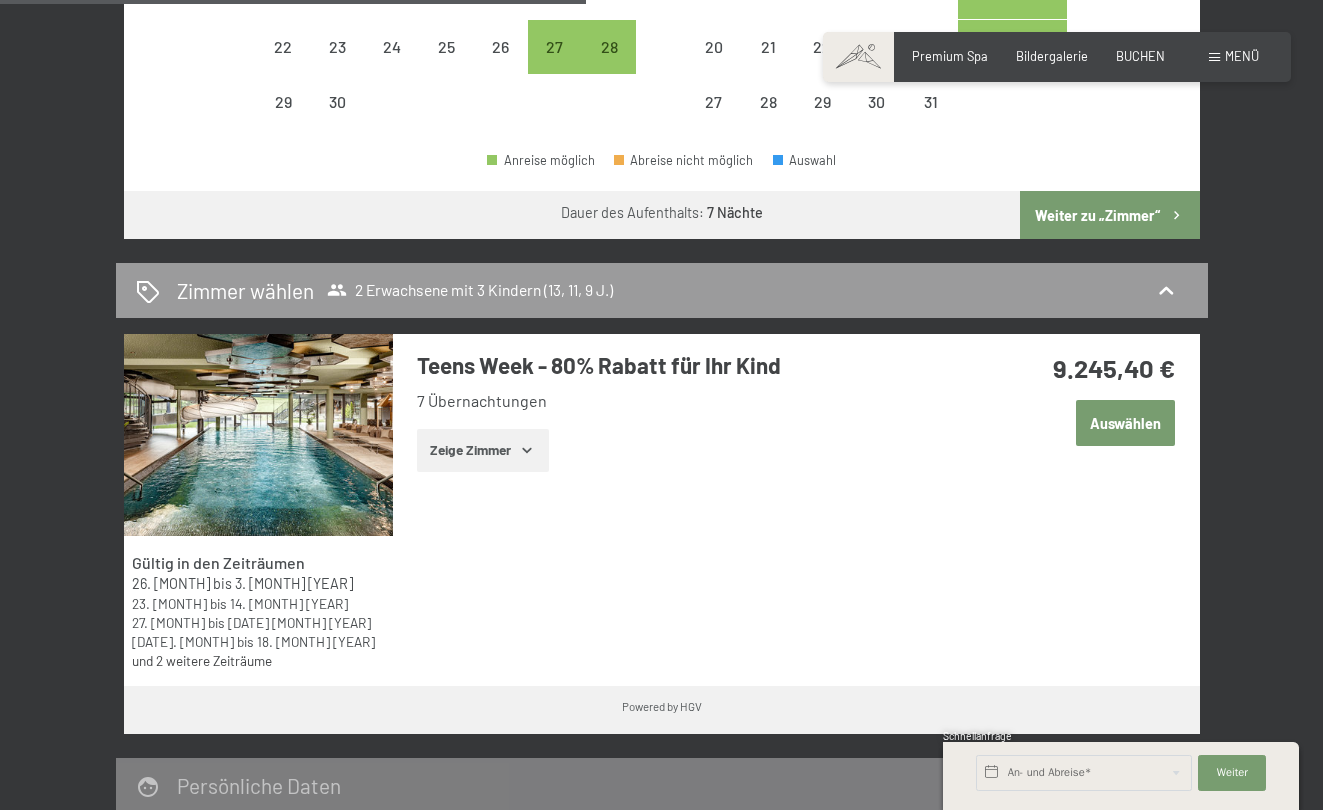 click on "Auswählen" at bounding box center [1126, 423] 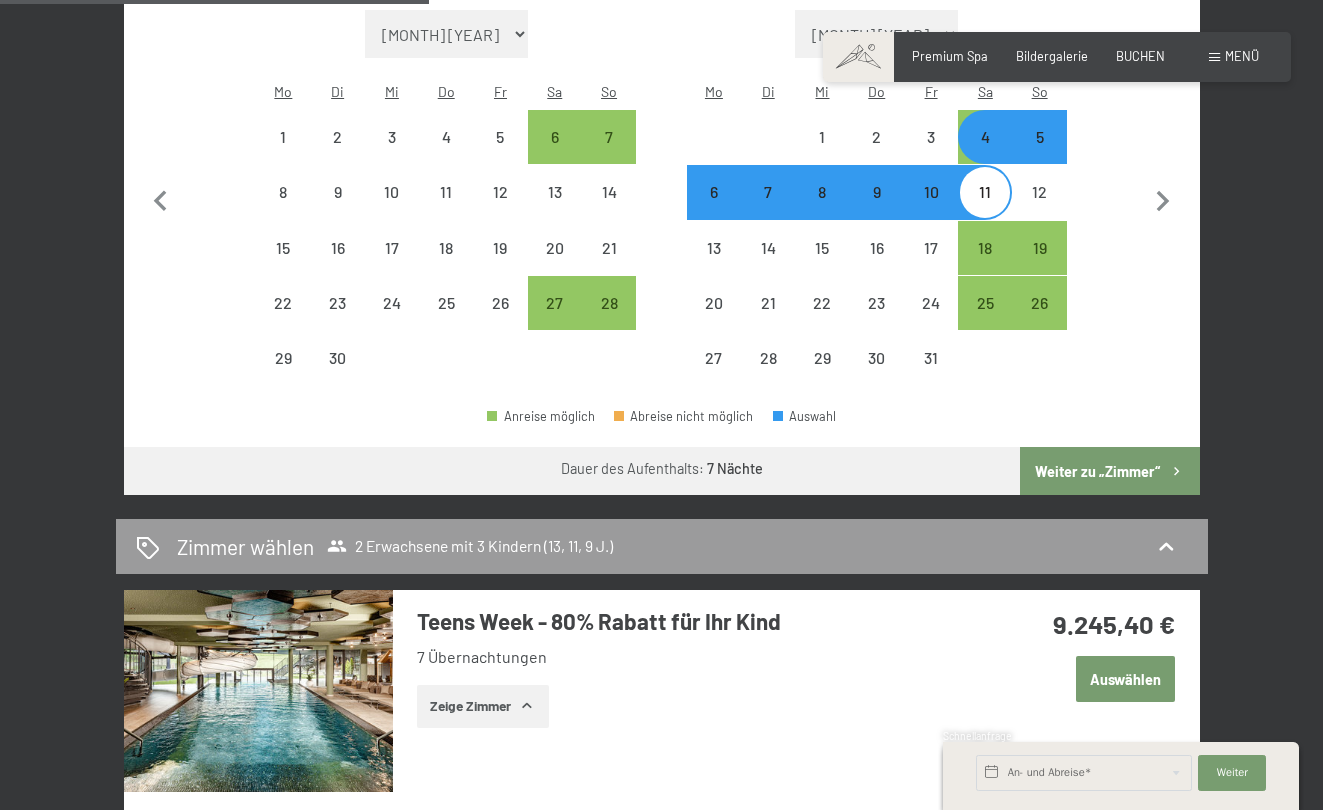 scroll, scrollTop: 591, scrollLeft: 0, axis: vertical 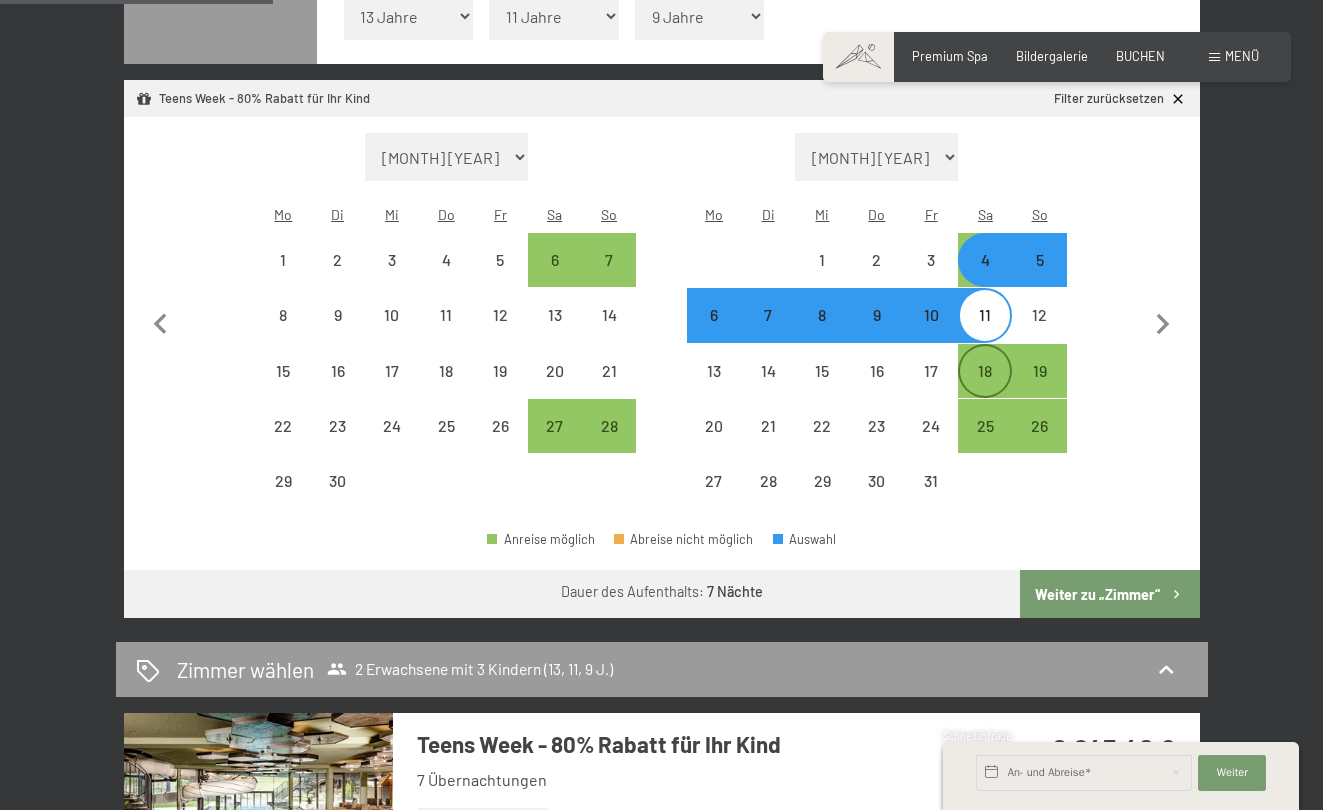 click on "18" at bounding box center [985, 388] 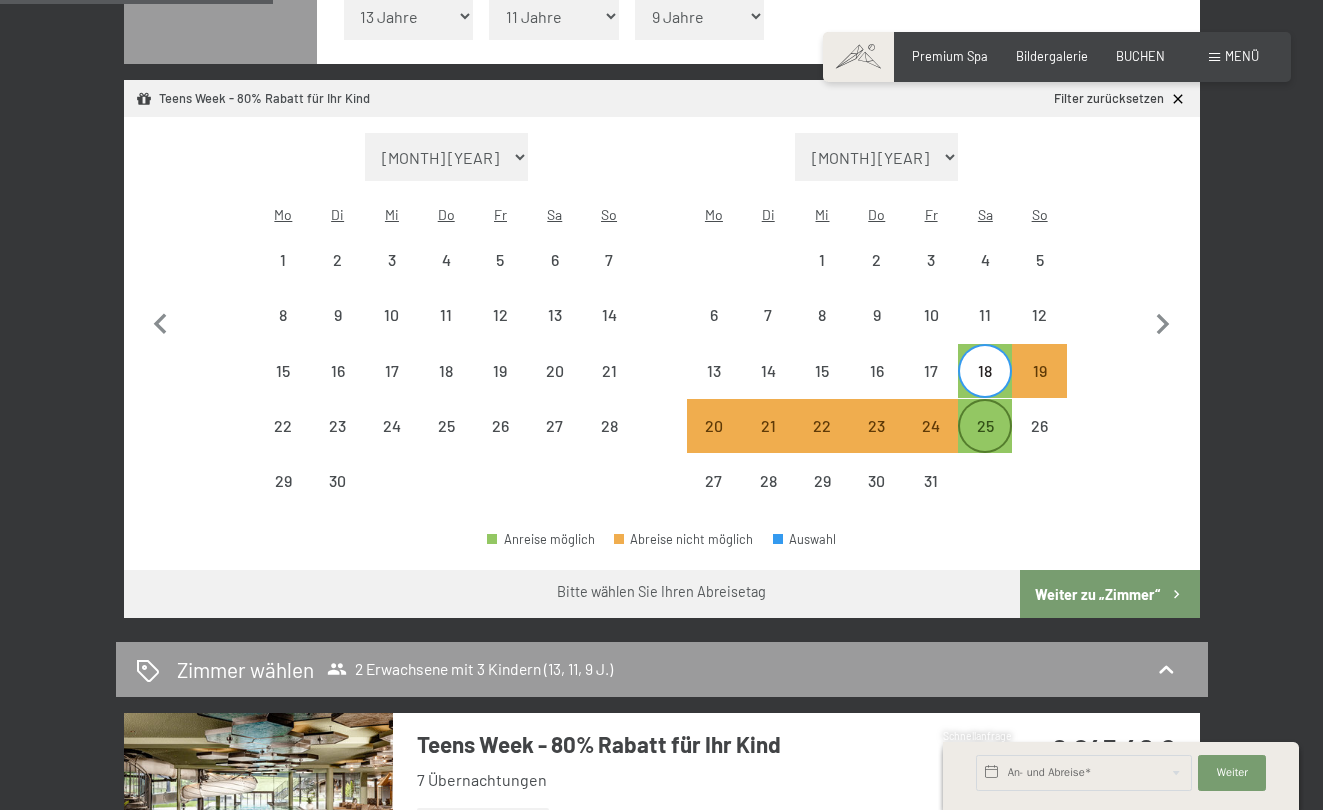 click on "25" at bounding box center (985, 443) 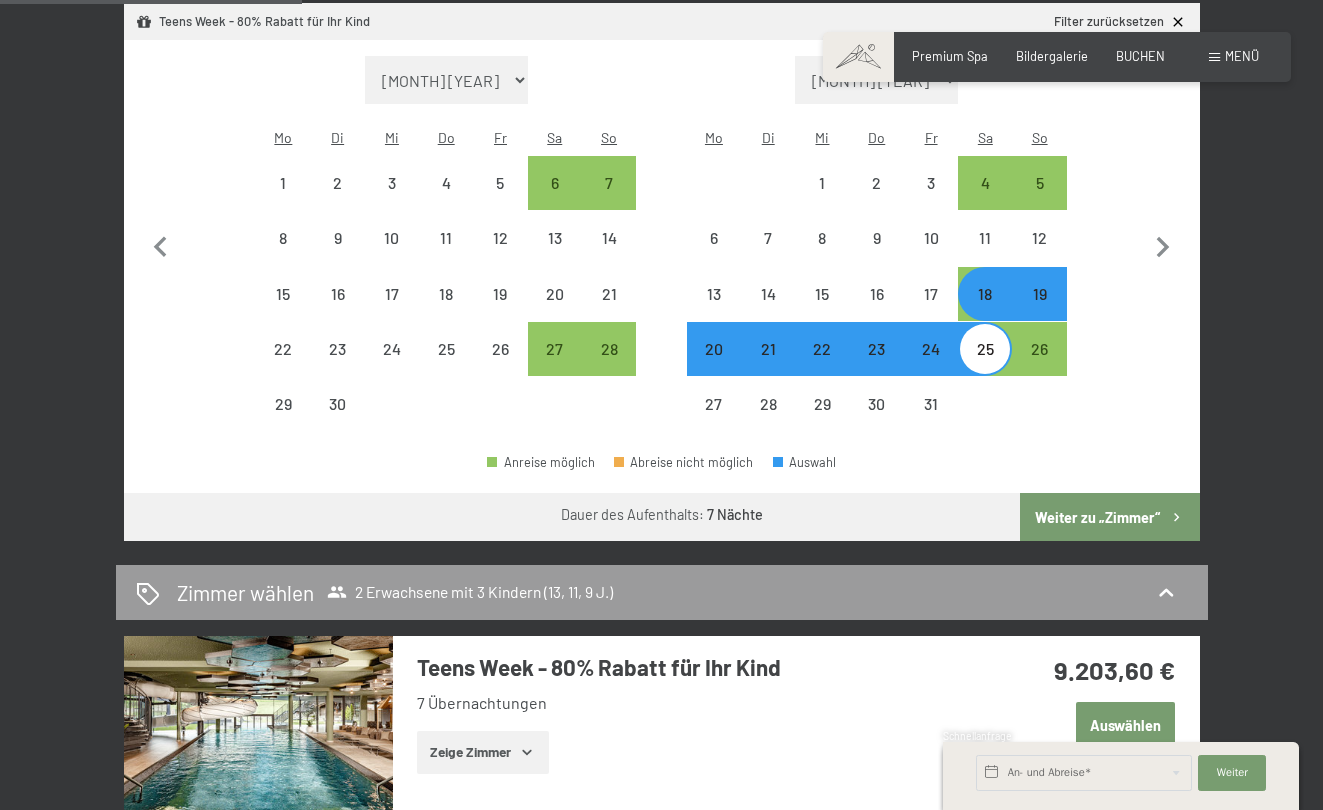scroll, scrollTop: 503, scrollLeft: 0, axis: vertical 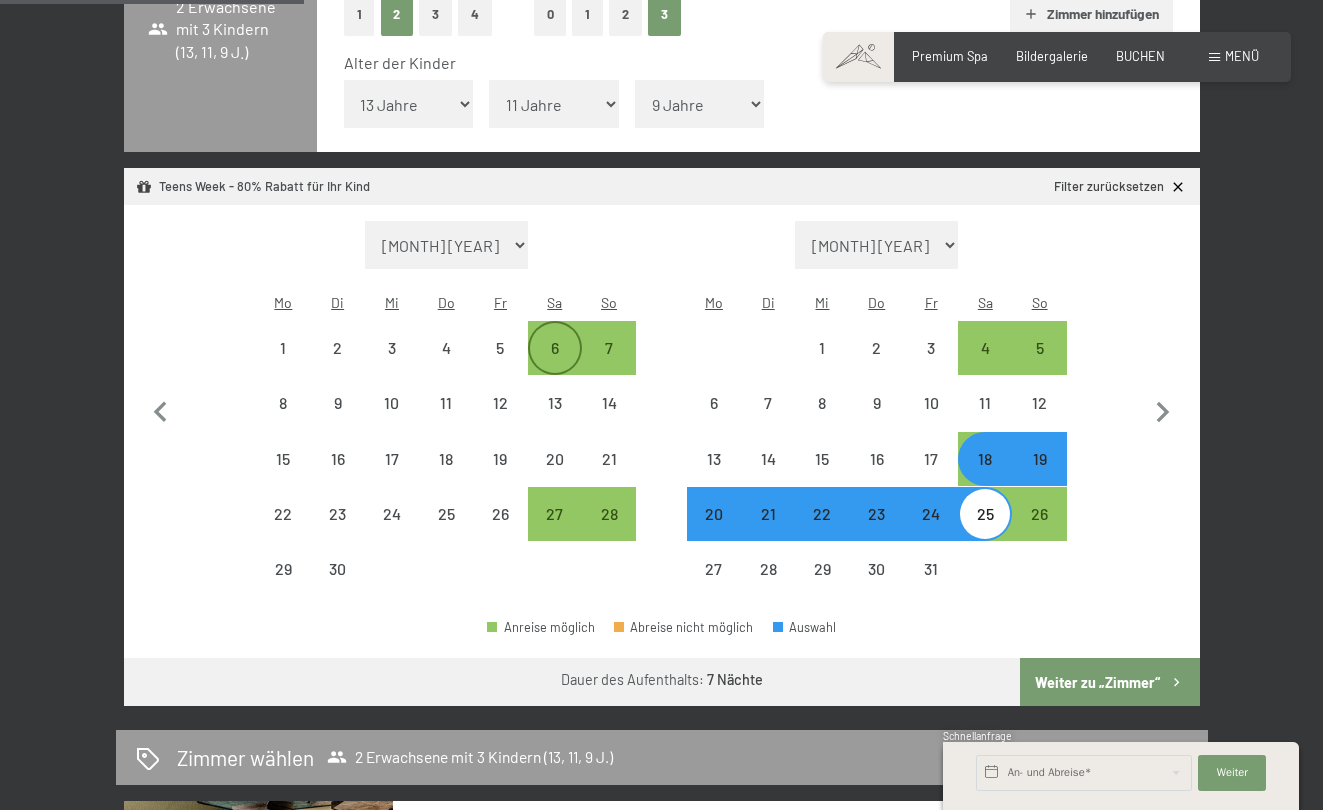 click on "6" at bounding box center [555, 365] 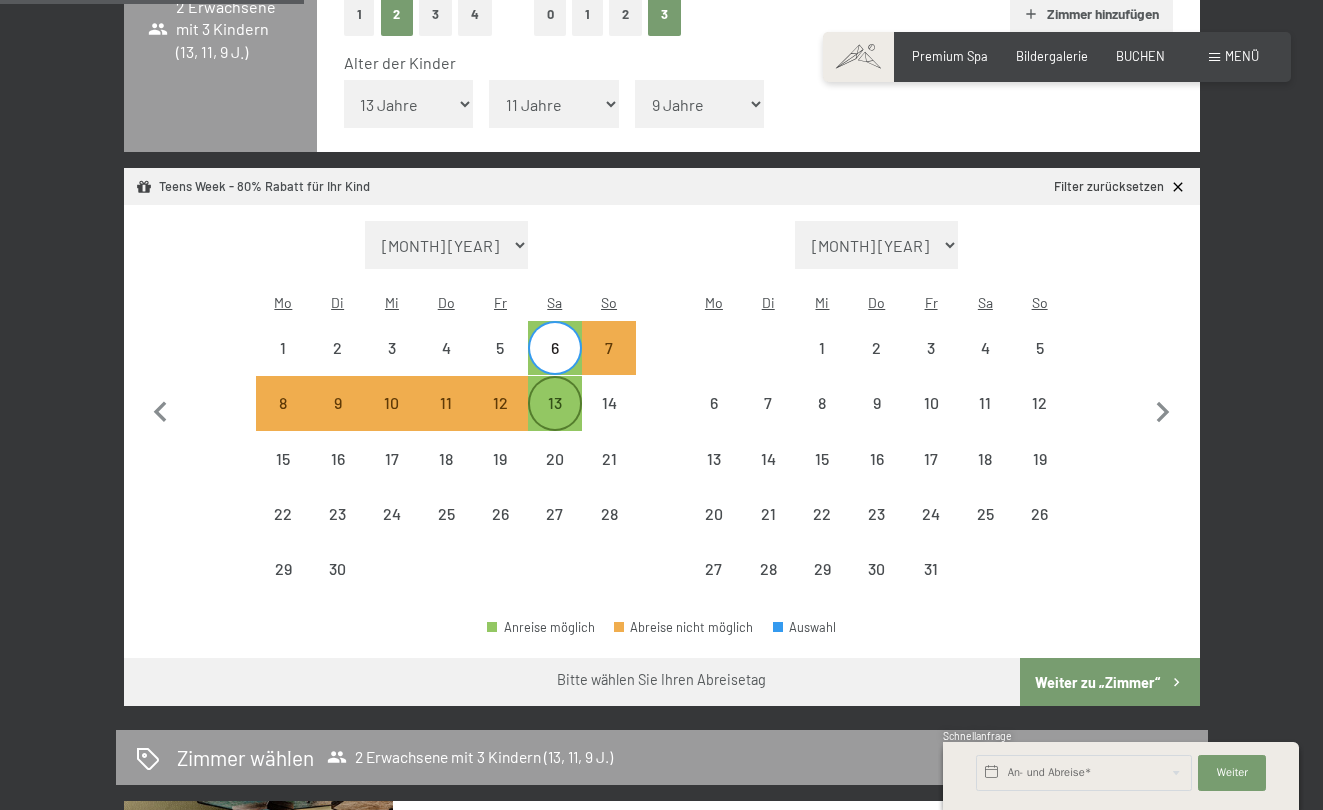click on "13" at bounding box center (555, 420) 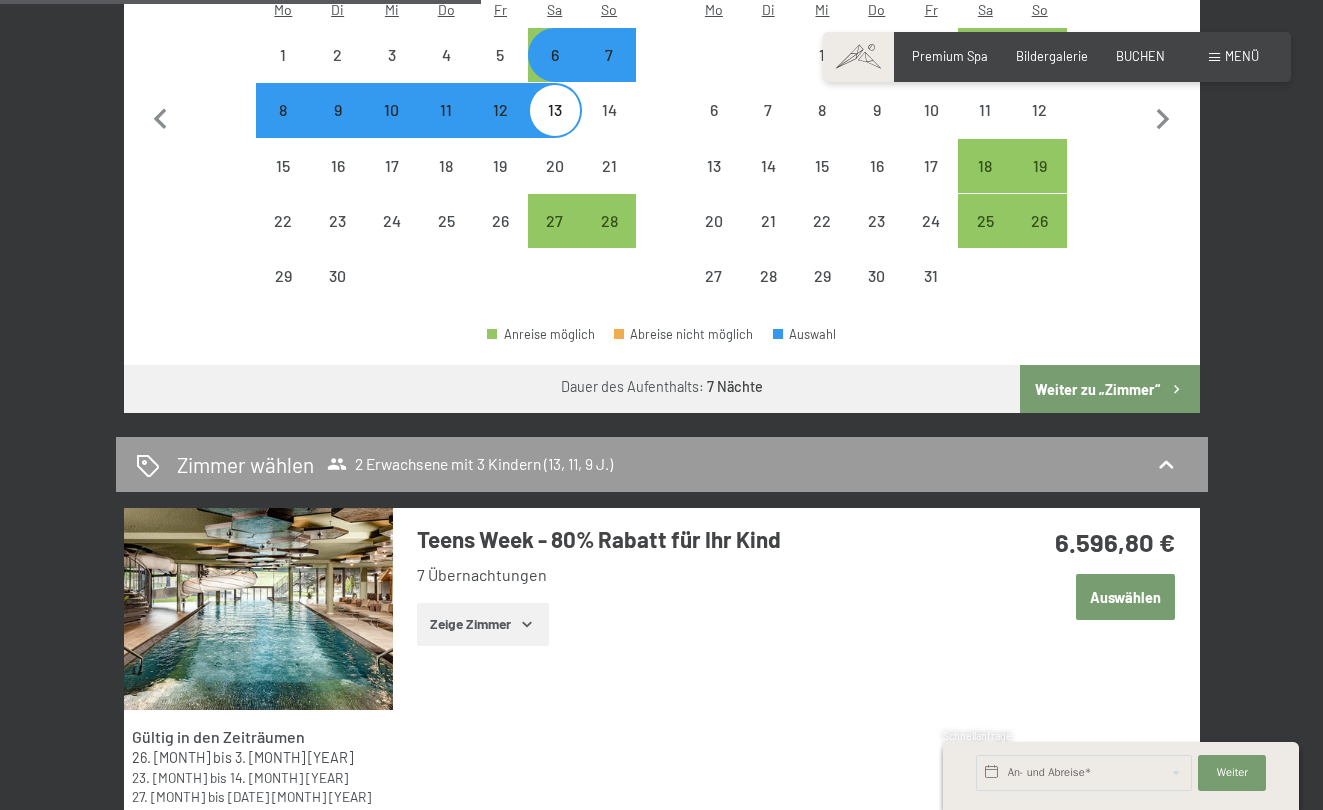 scroll, scrollTop: 798, scrollLeft: 0, axis: vertical 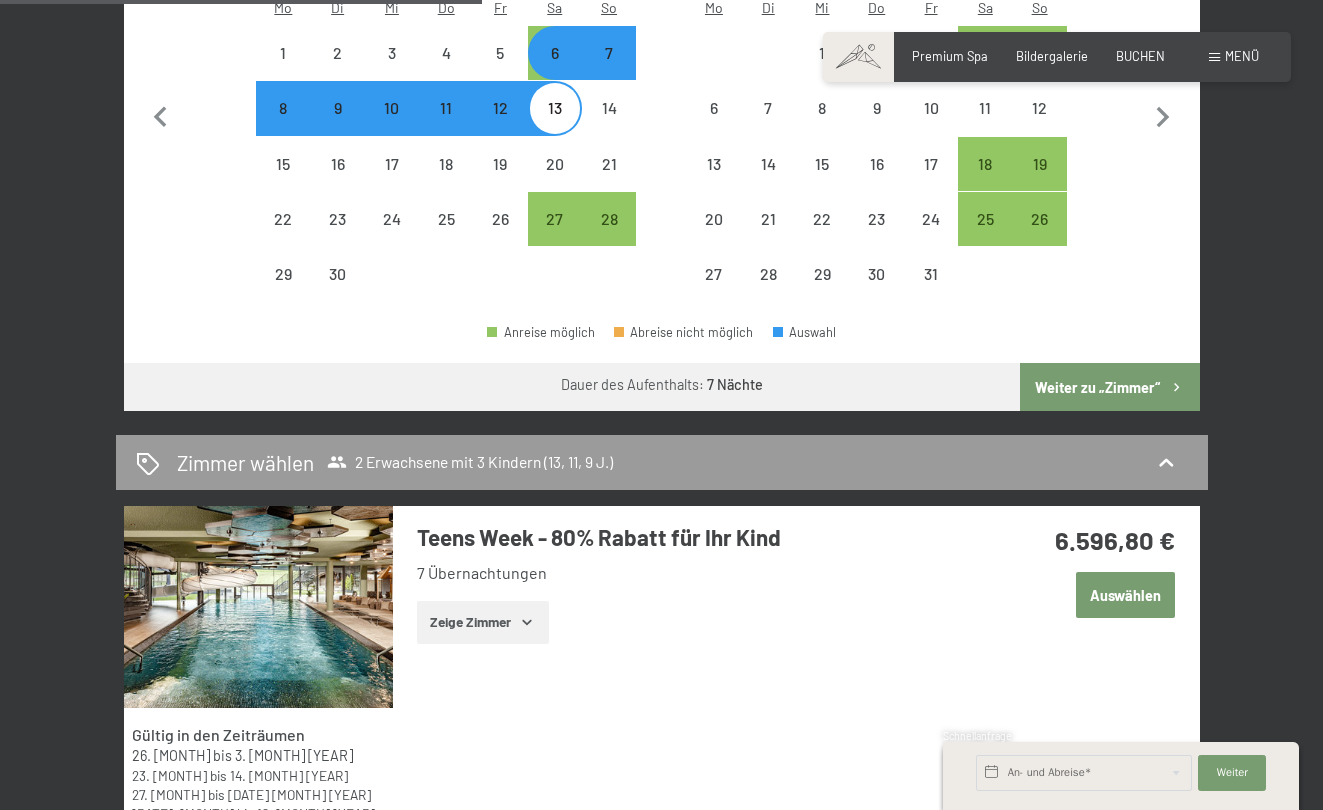 click on "Zeige Zimmer" at bounding box center [483, 623] 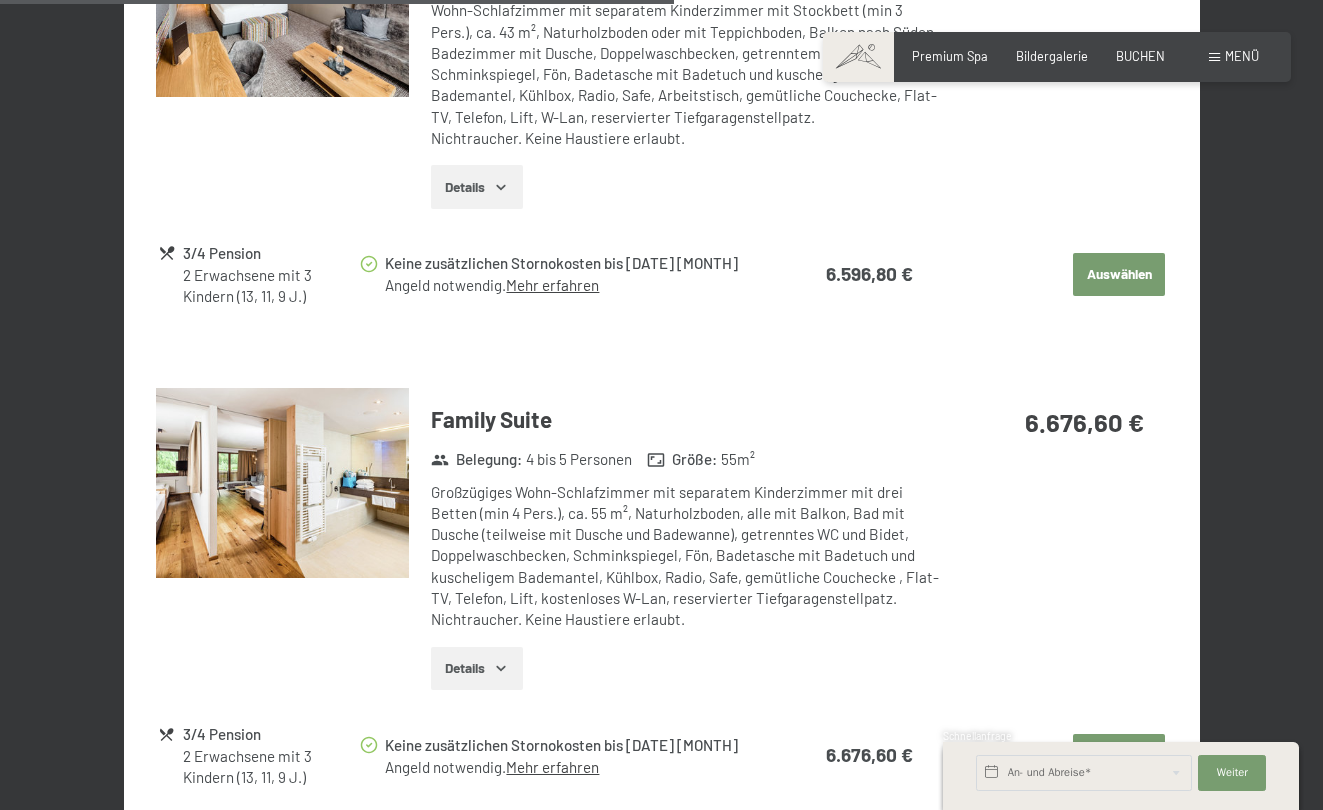 scroll, scrollTop: 1940, scrollLeft: 0, axis: vertical 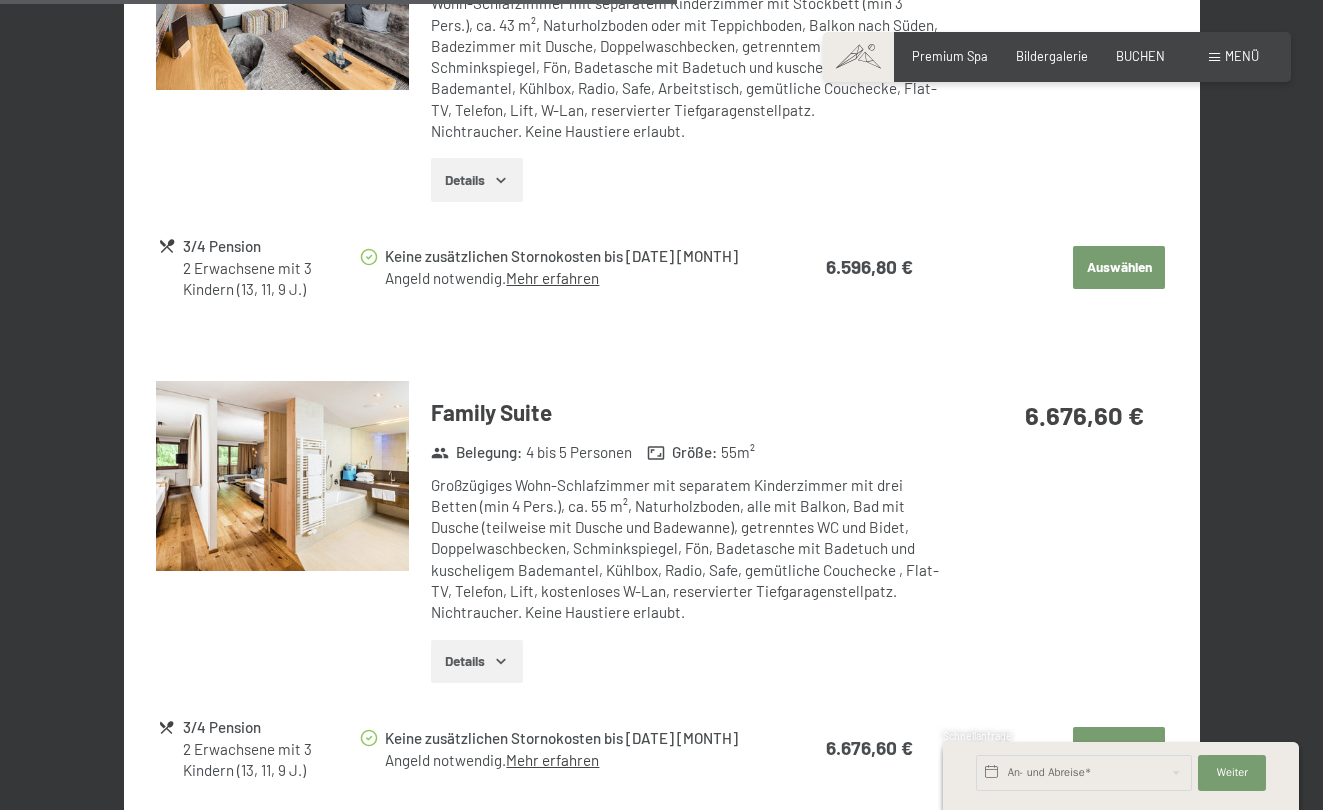 click at bounding box center [282, 476] 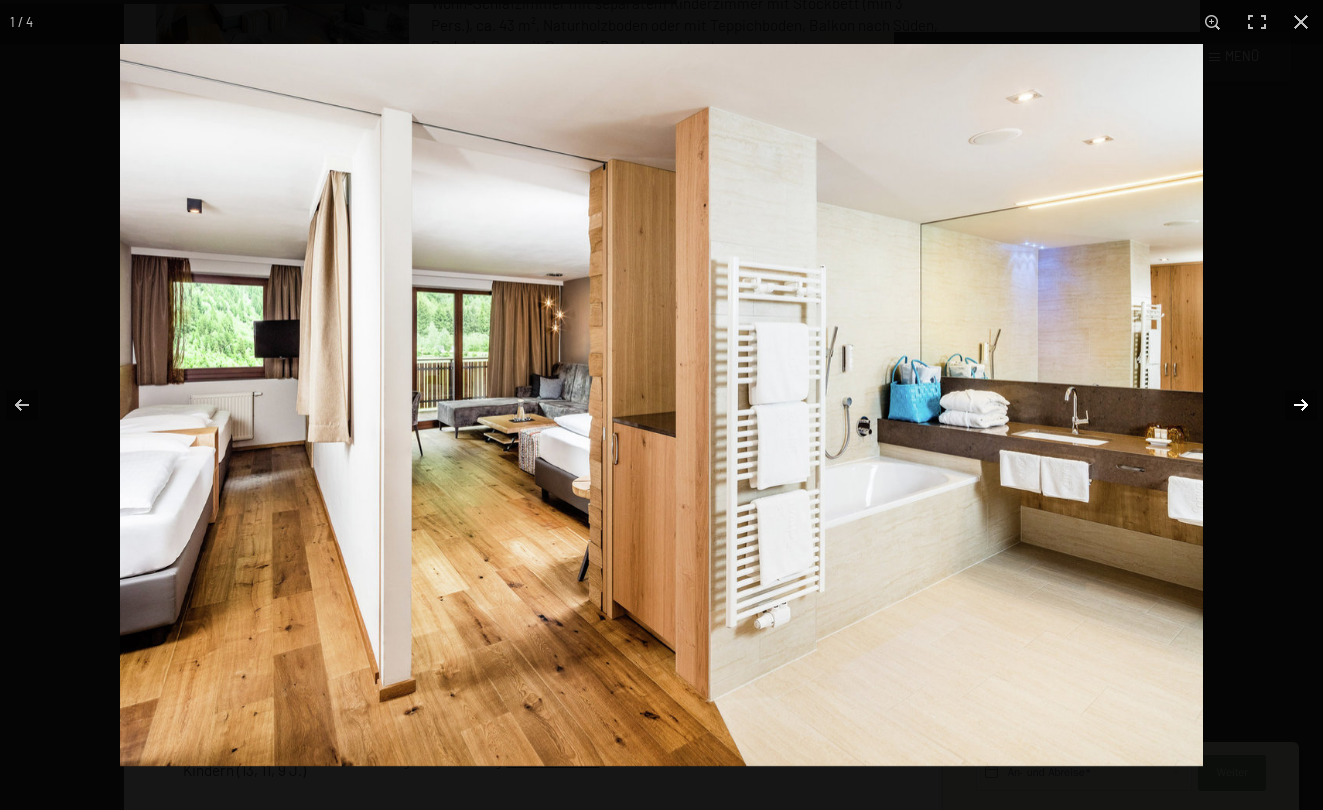 click at bounding box center (1288, 405) 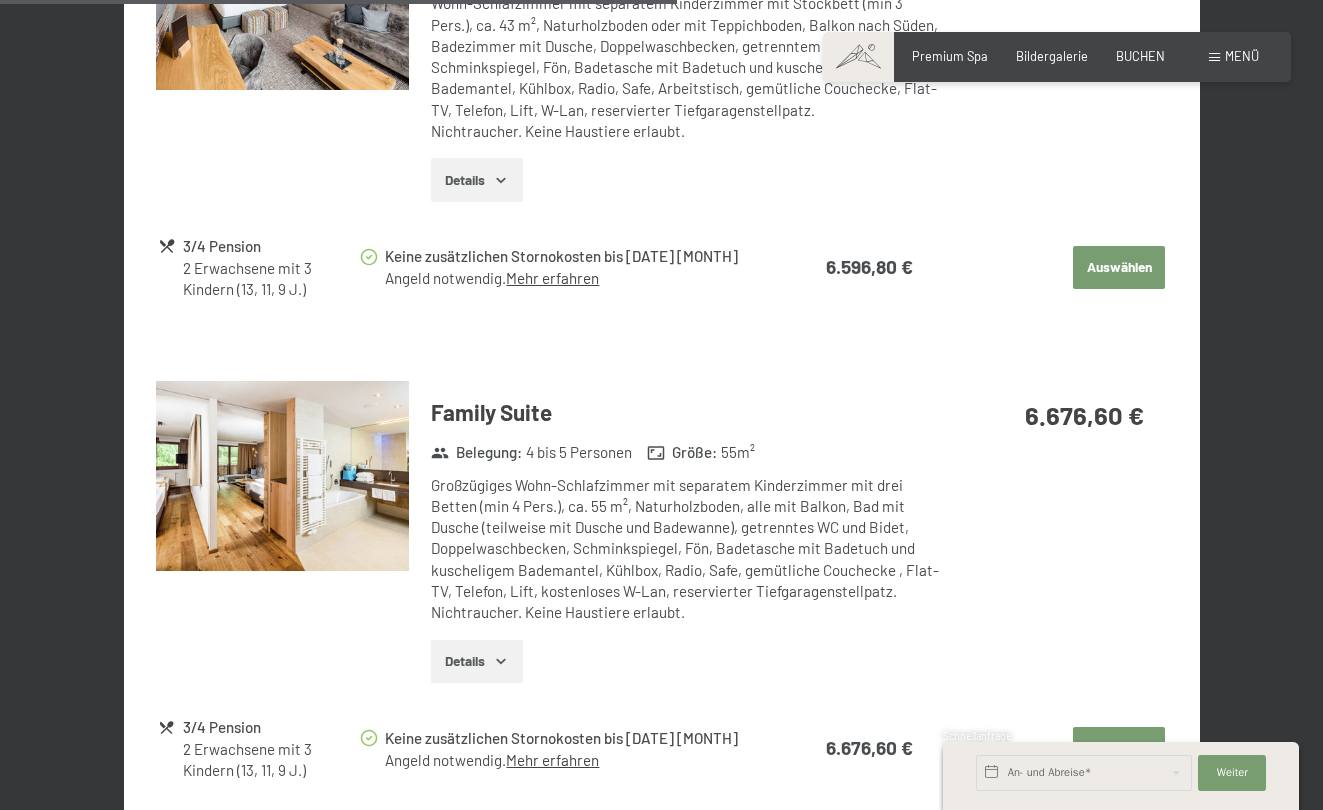 click at bounding box center (0, 0) 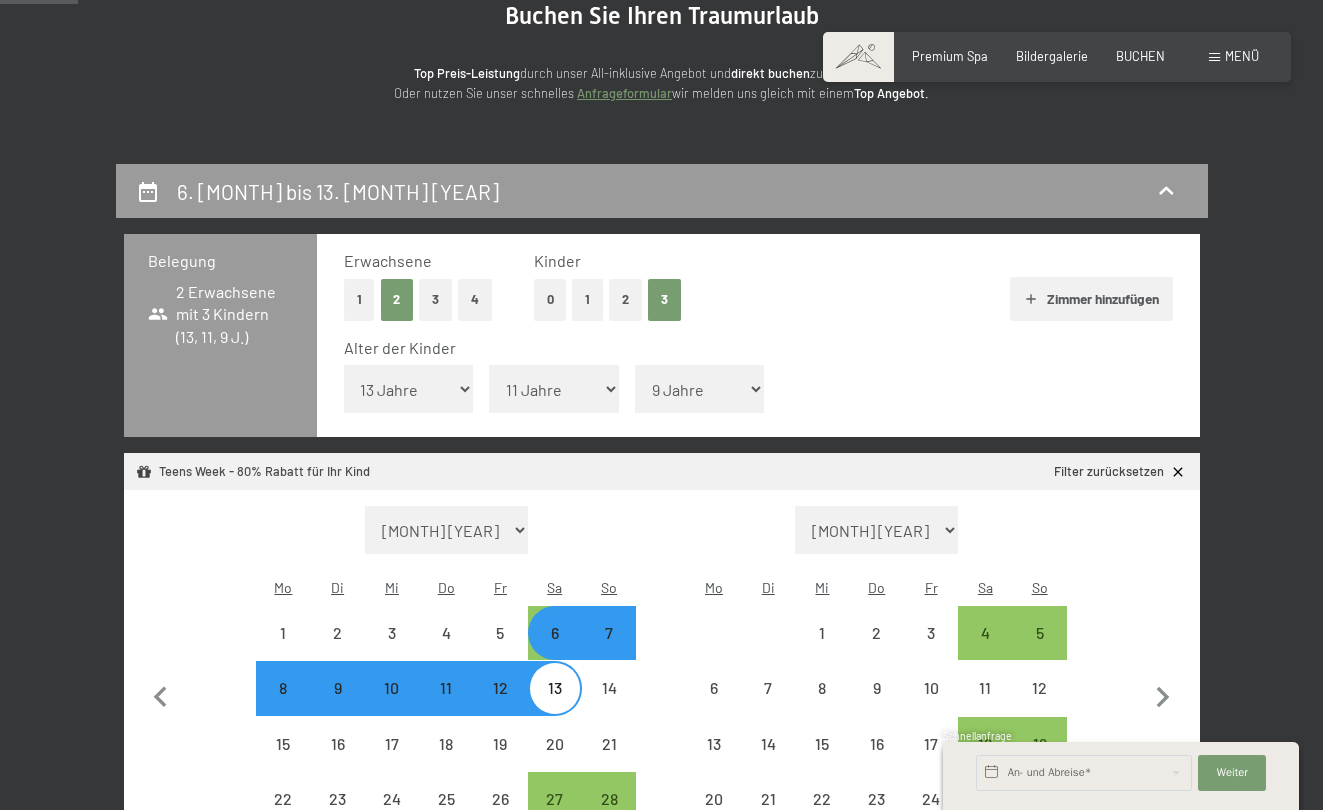 scroll, scrollTop: 208, scrollLeft: 0, axis: vertical 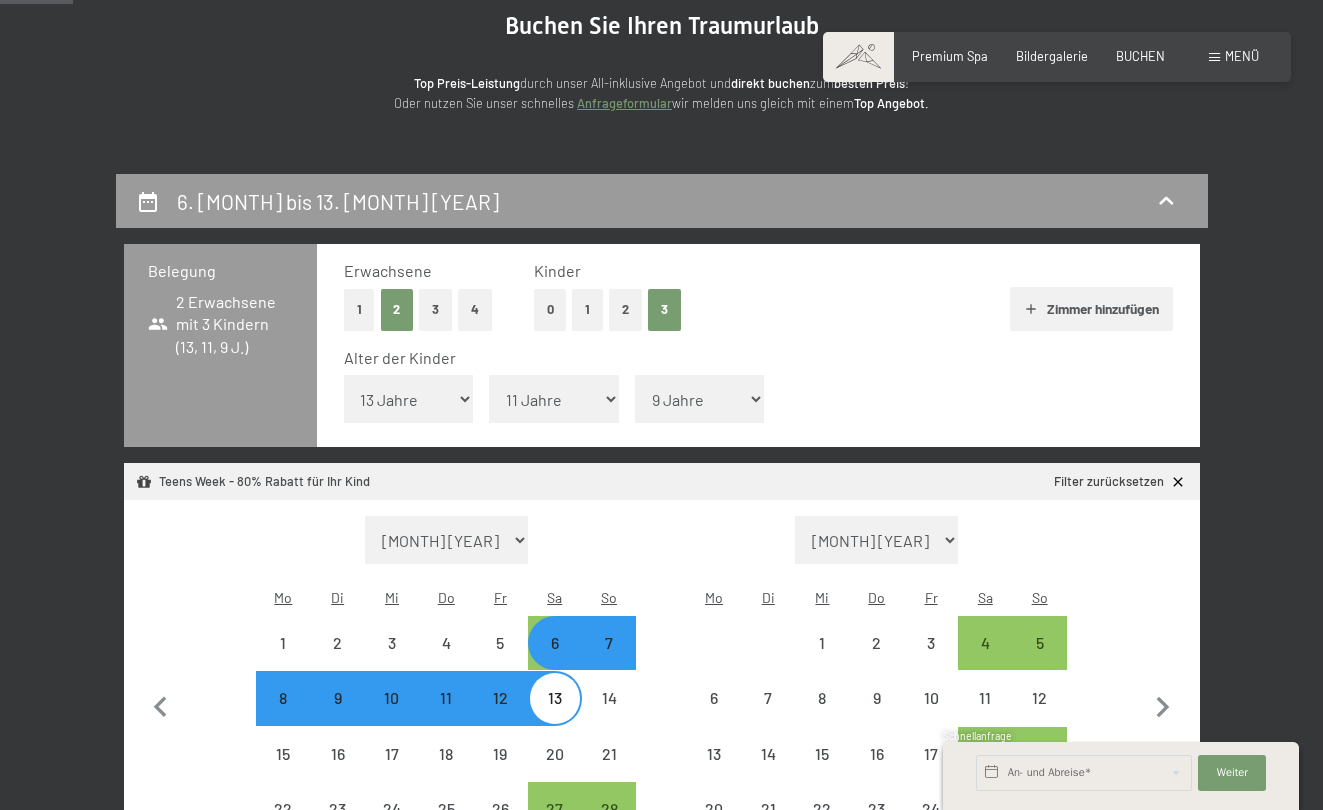 click on "Buchen Sie Ihren Traumurlaub" at bounding box center [662, 26] 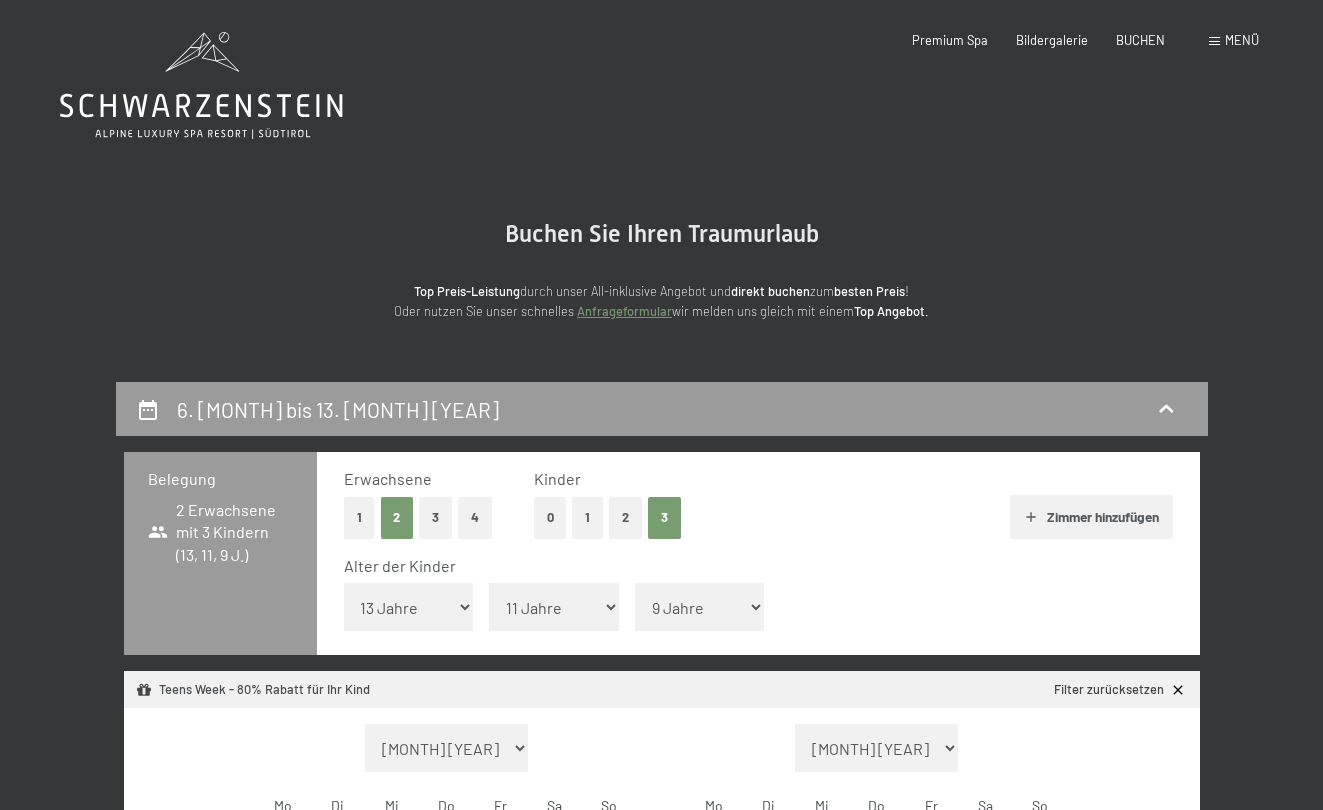 scroll, scrollTop: -1, scrollLeft: 0, axis: vertical 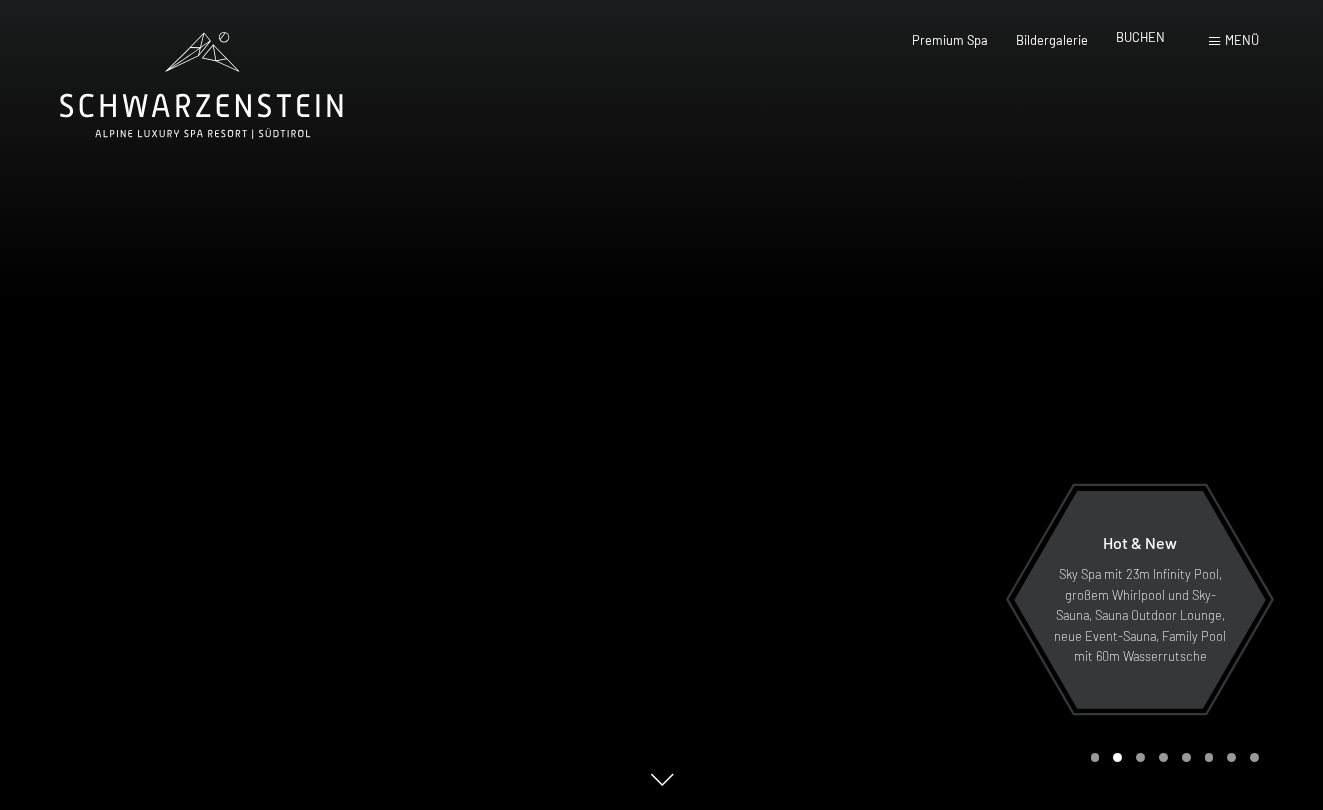 click on "BUCHEN" at bounding box center [1140, 37] 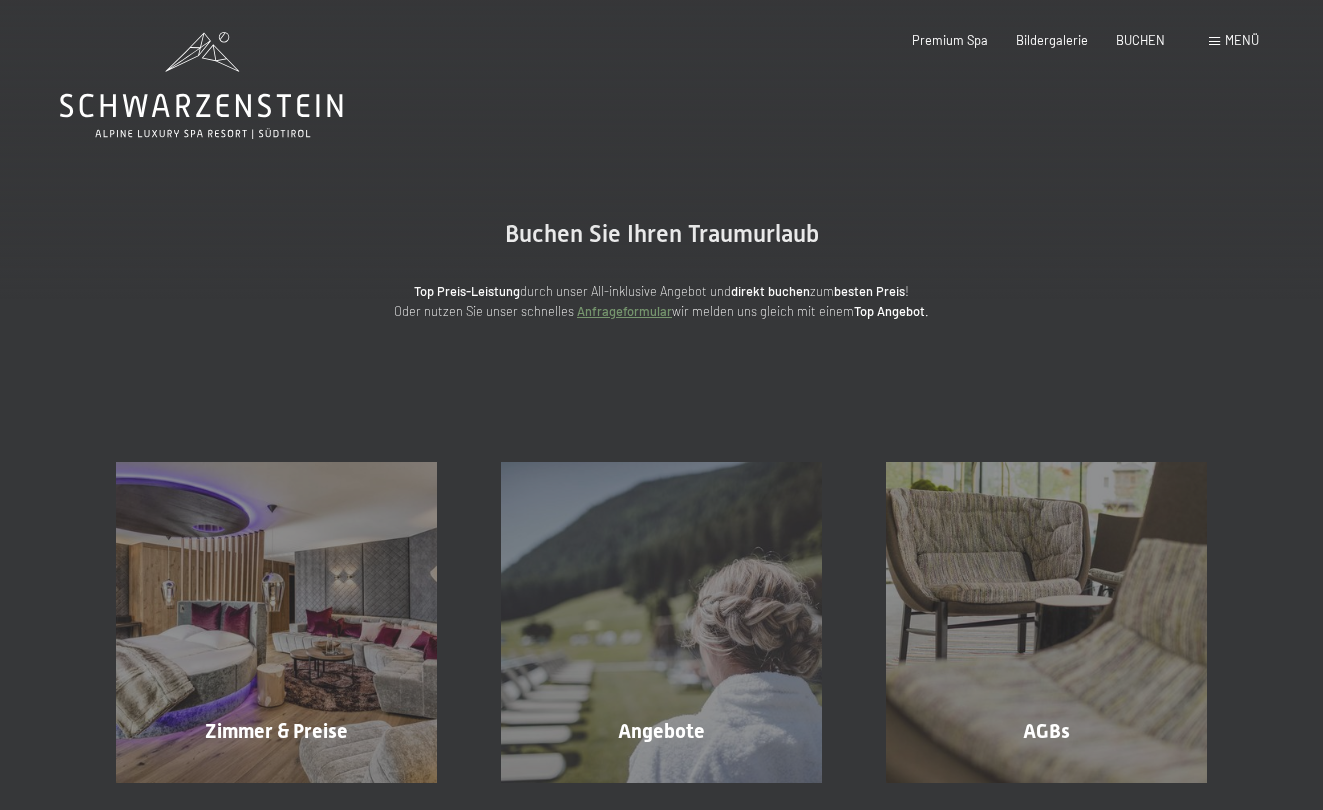 scroll, scrollTop: 0, scrollLeft: 0, axis: both 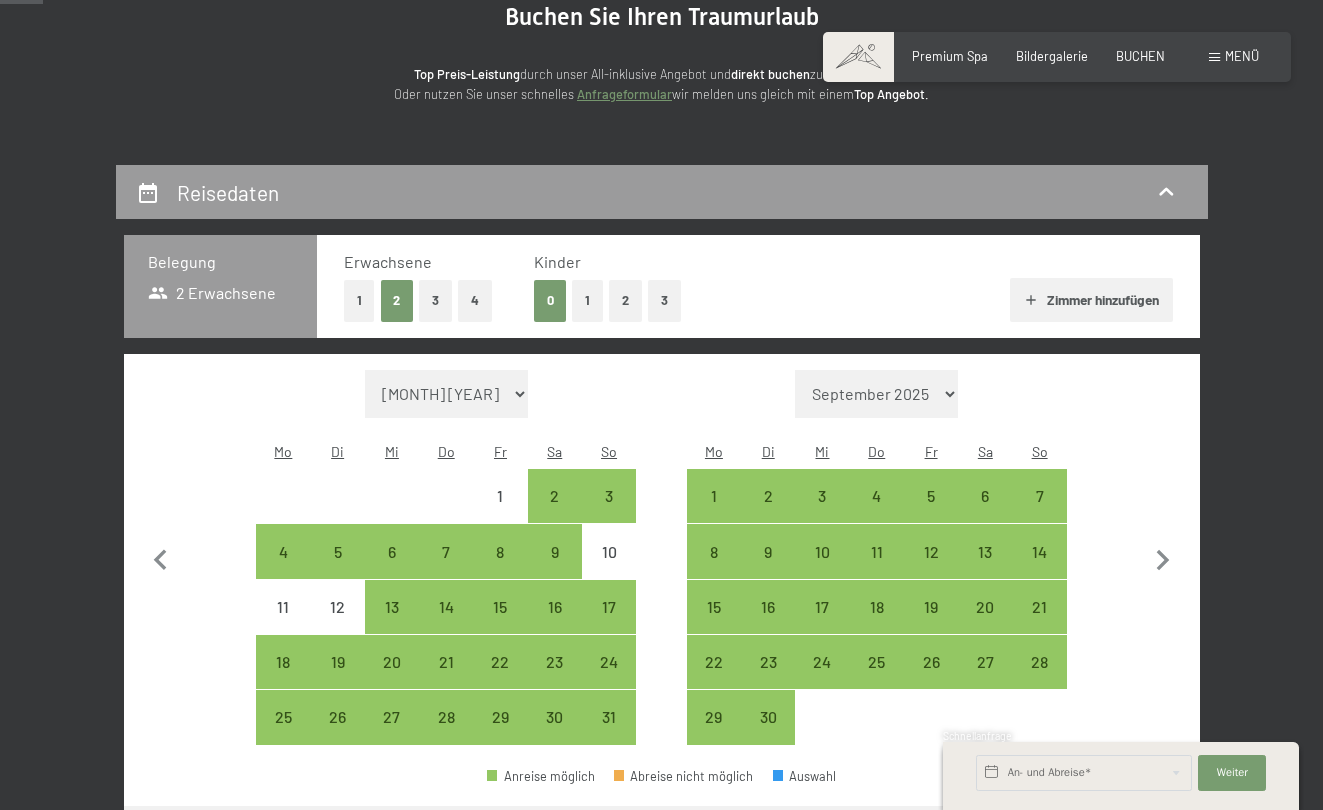 select on "[YEAR]-[MONTH]-[DAY]" 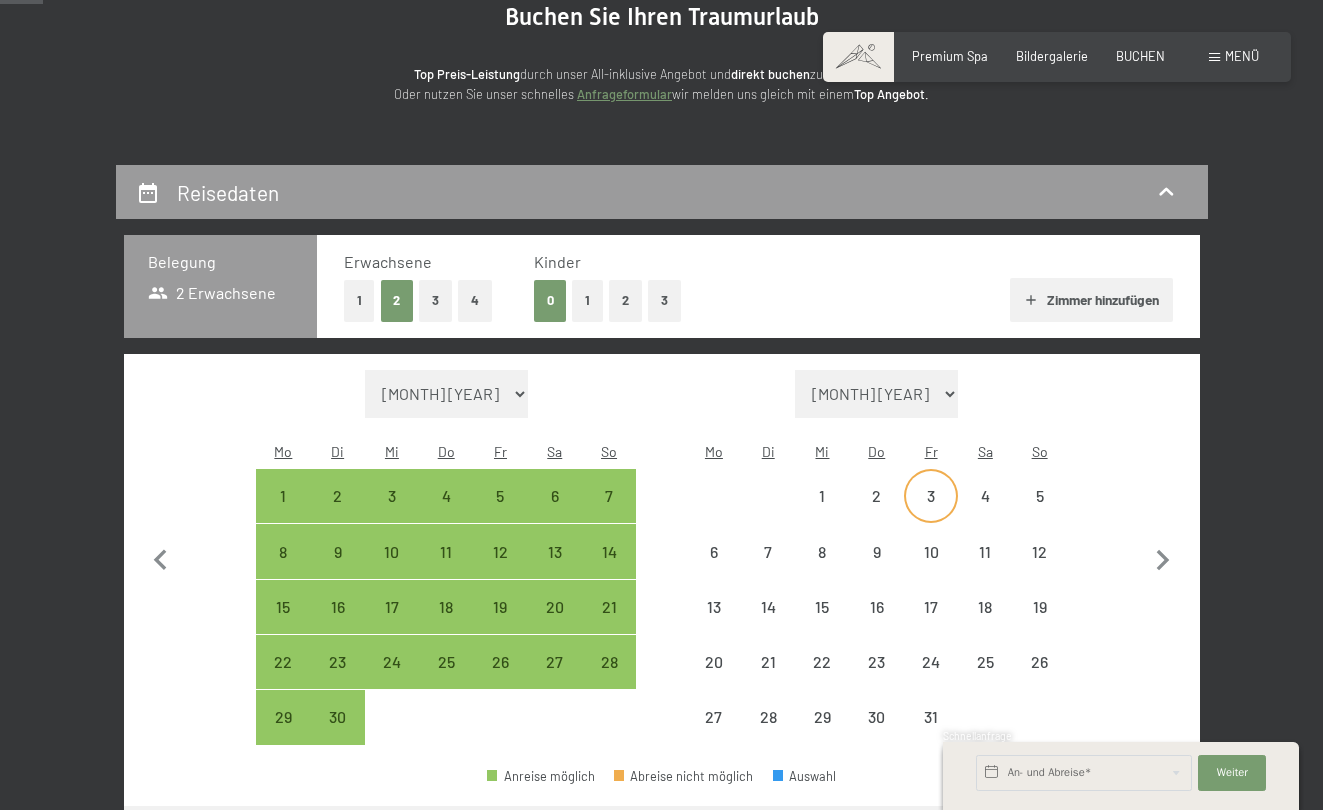 click on "3" at bounding box center (931, 513) 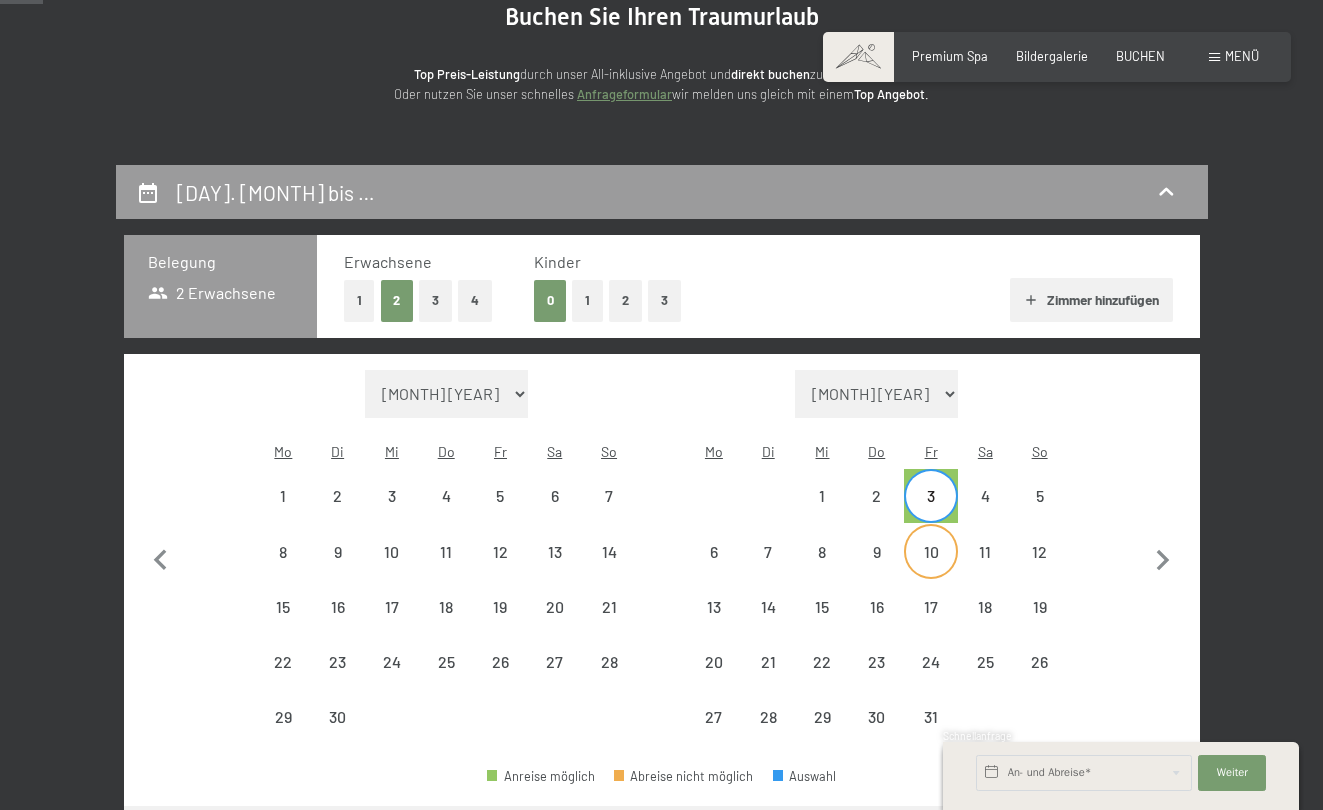 select on "[YEAR]-[MONTH]-[DAY]" 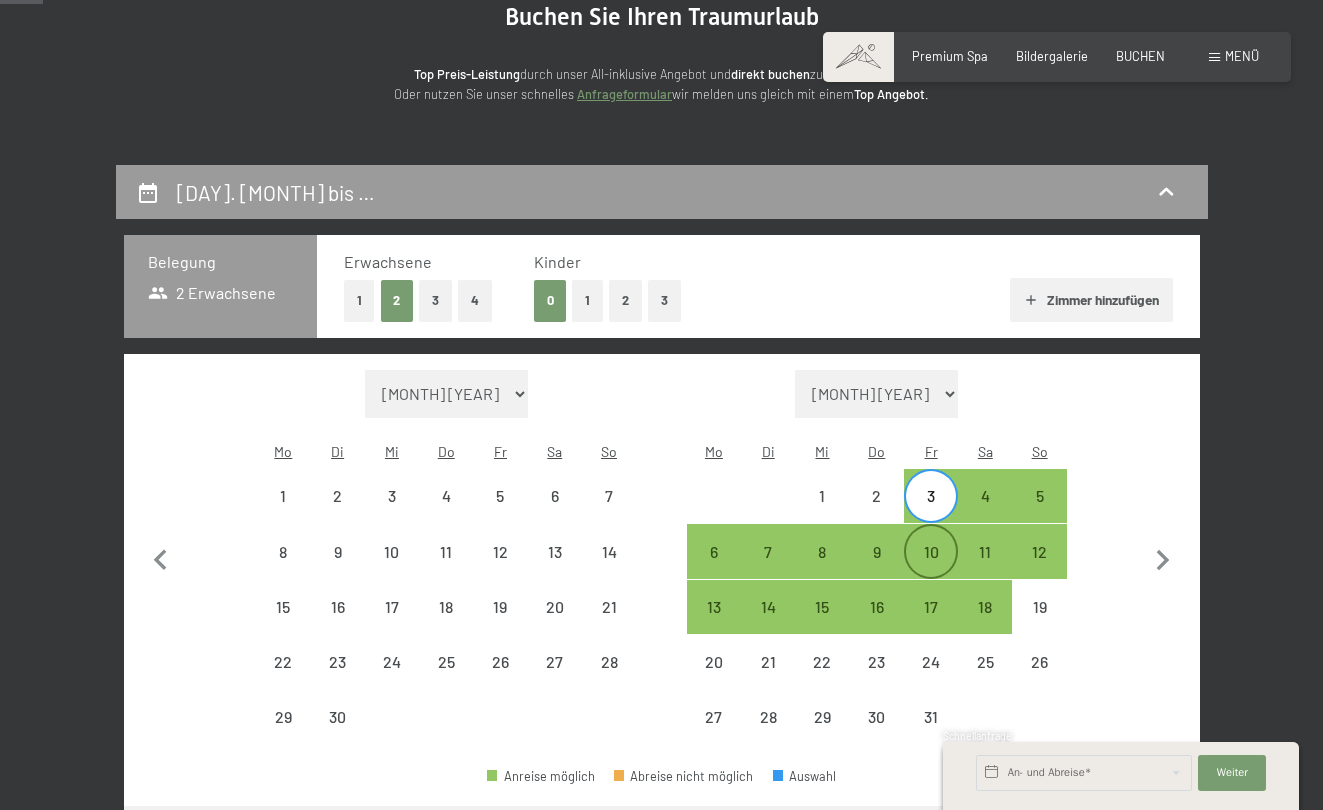 click on "10" at bounding box center [931, 569] 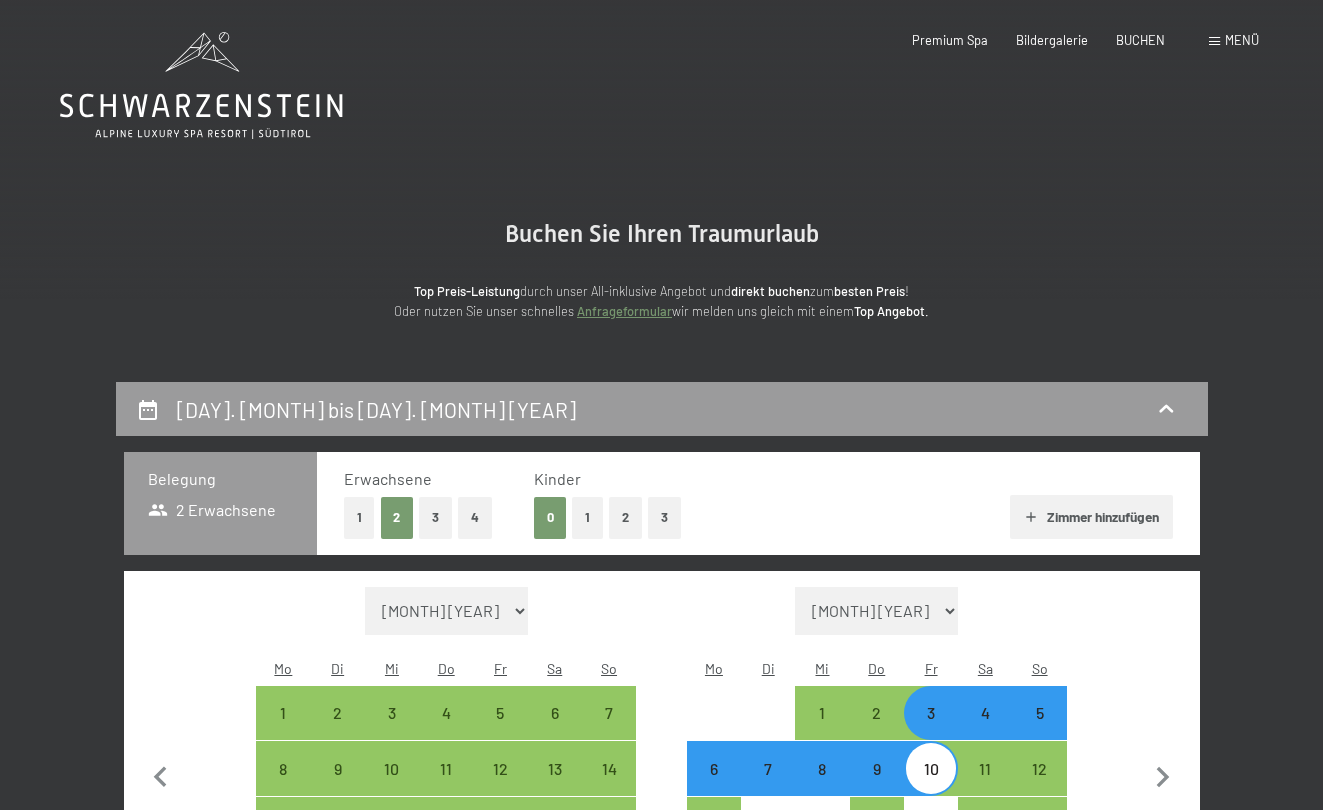 scroll, scrollTop: 0, scrollLeft: 0, axis: both 